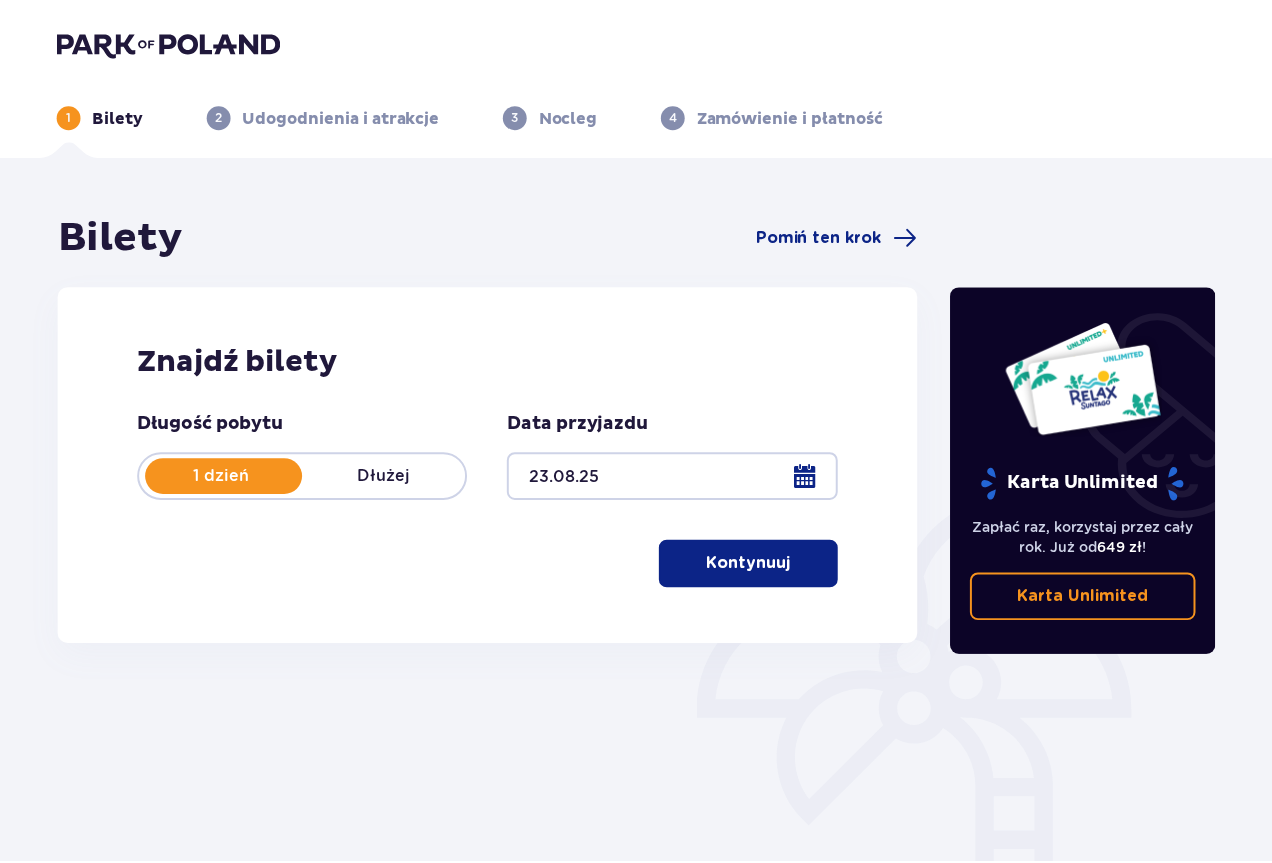 scroll, scrollTop: 0, scrollLeft: 0, axis: both 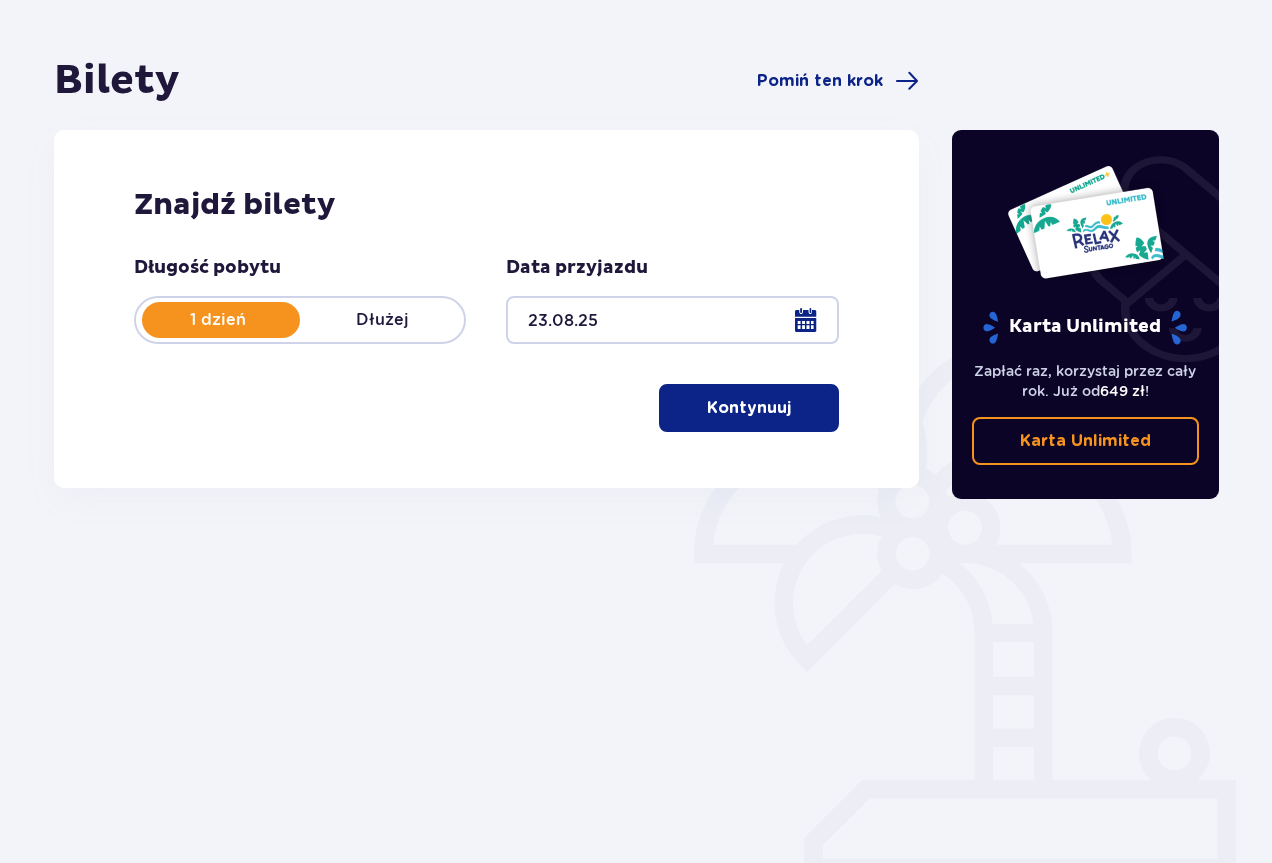 click on "Kontynuuj" at bounding box center [749, 408] 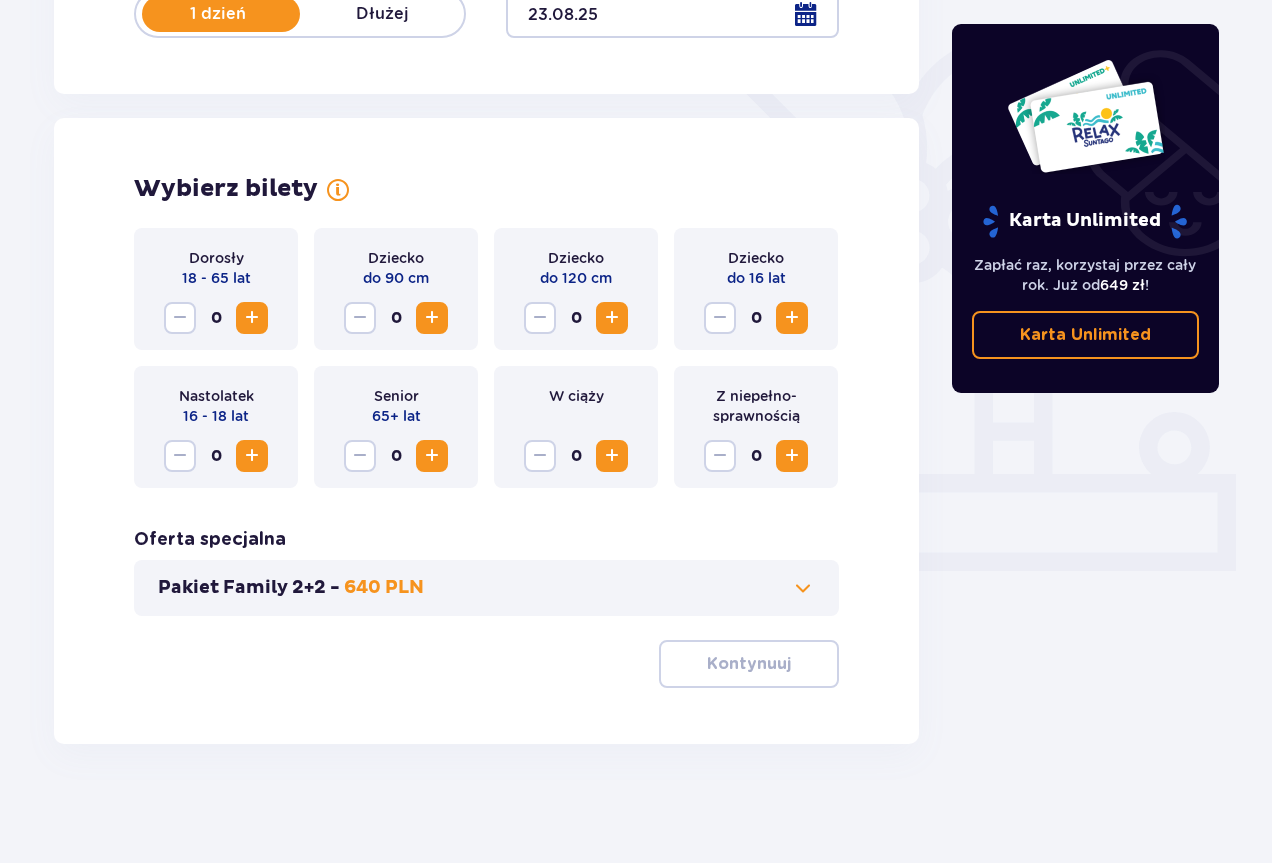 scroll, scrollTop: 463, scrollLeft: 0, axis: vertical 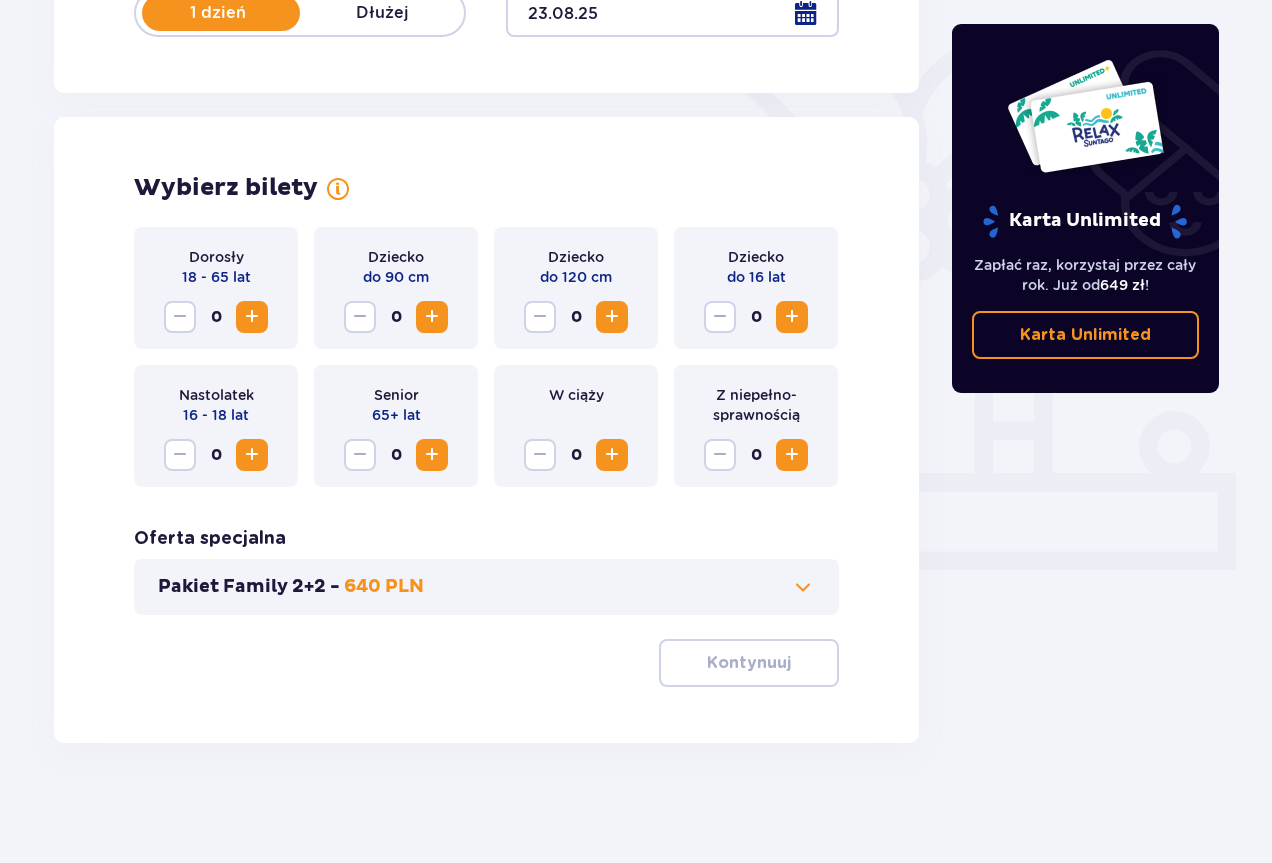 click at bounding box center [252, 317] 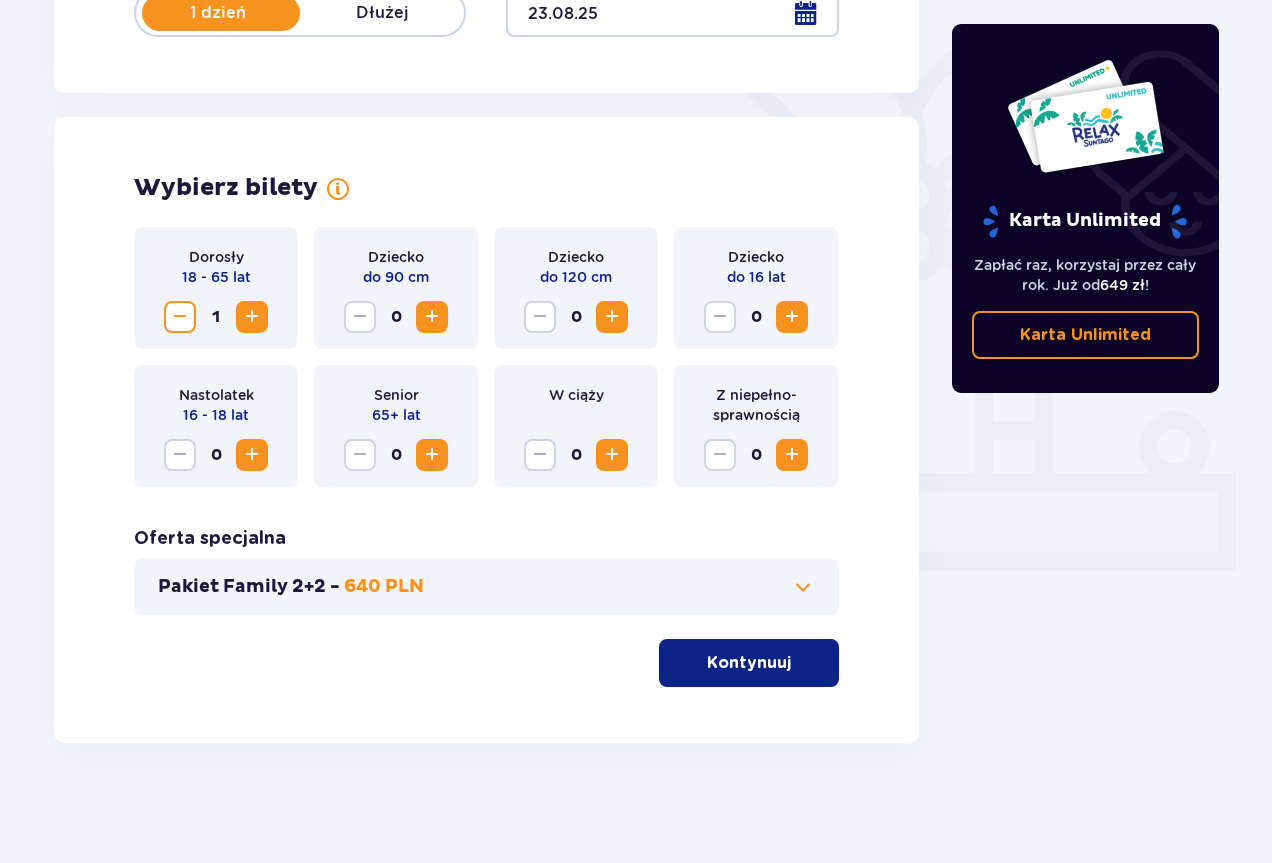 click at bounding box center [252, 317] 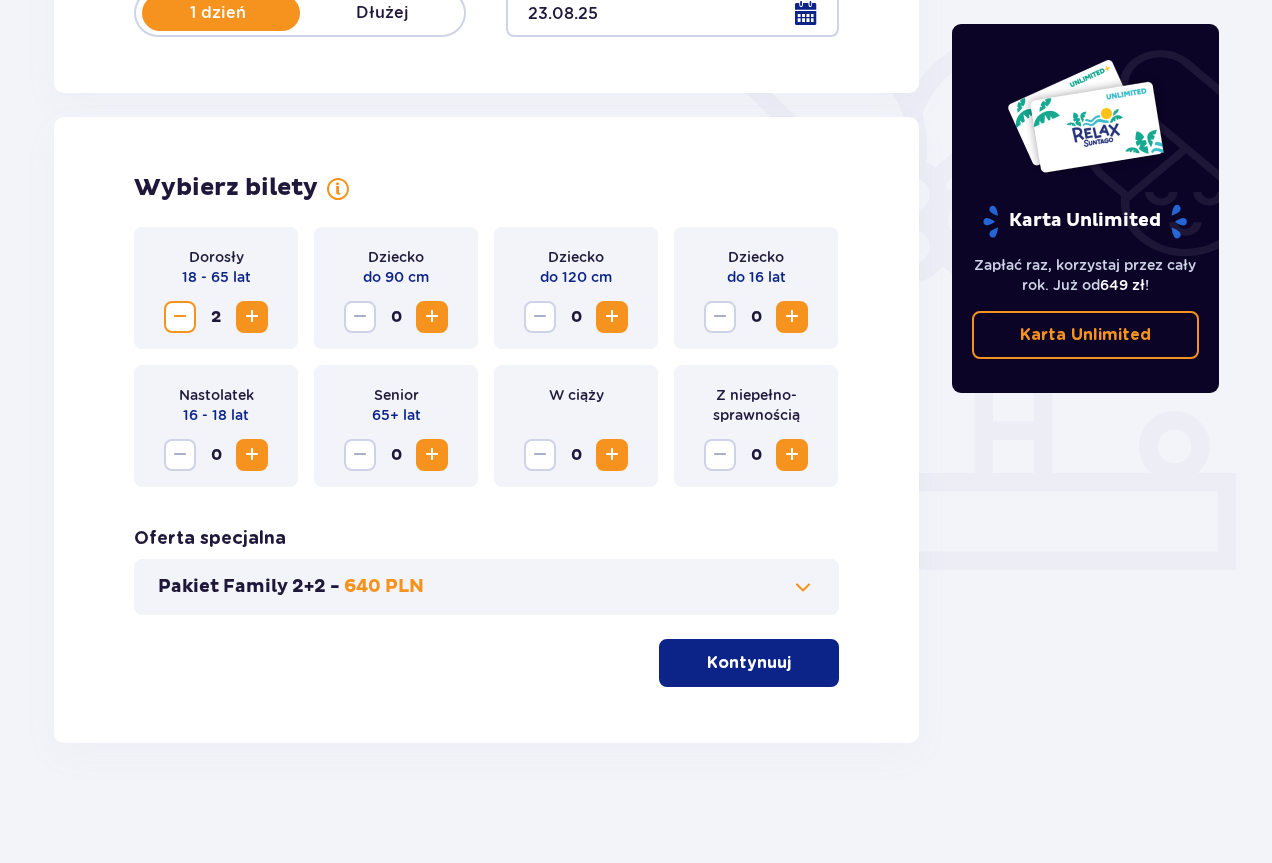 click on "Kontynuuj" at bounding box center [749, 663] 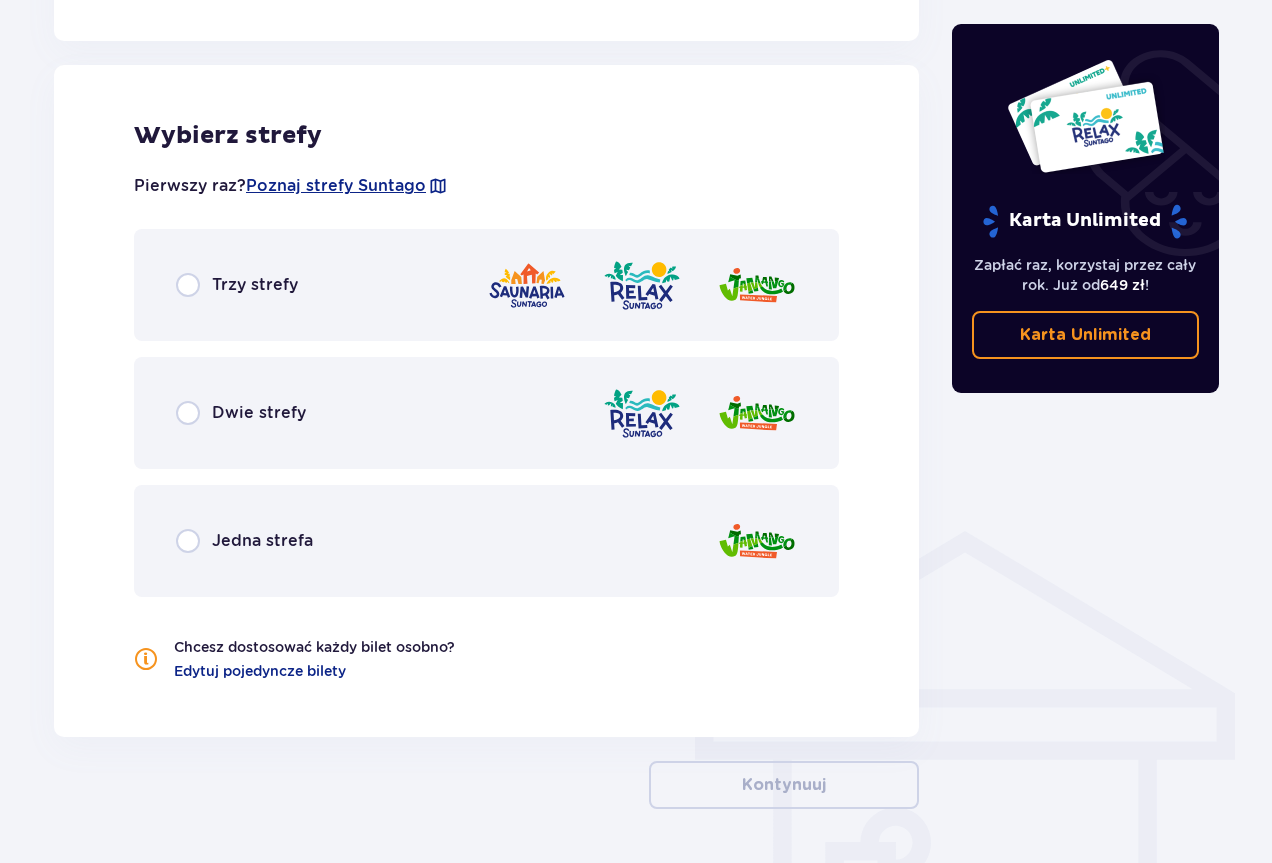 scroll, scrollTop: 1110, scrollLeft: 0, axis: vertical 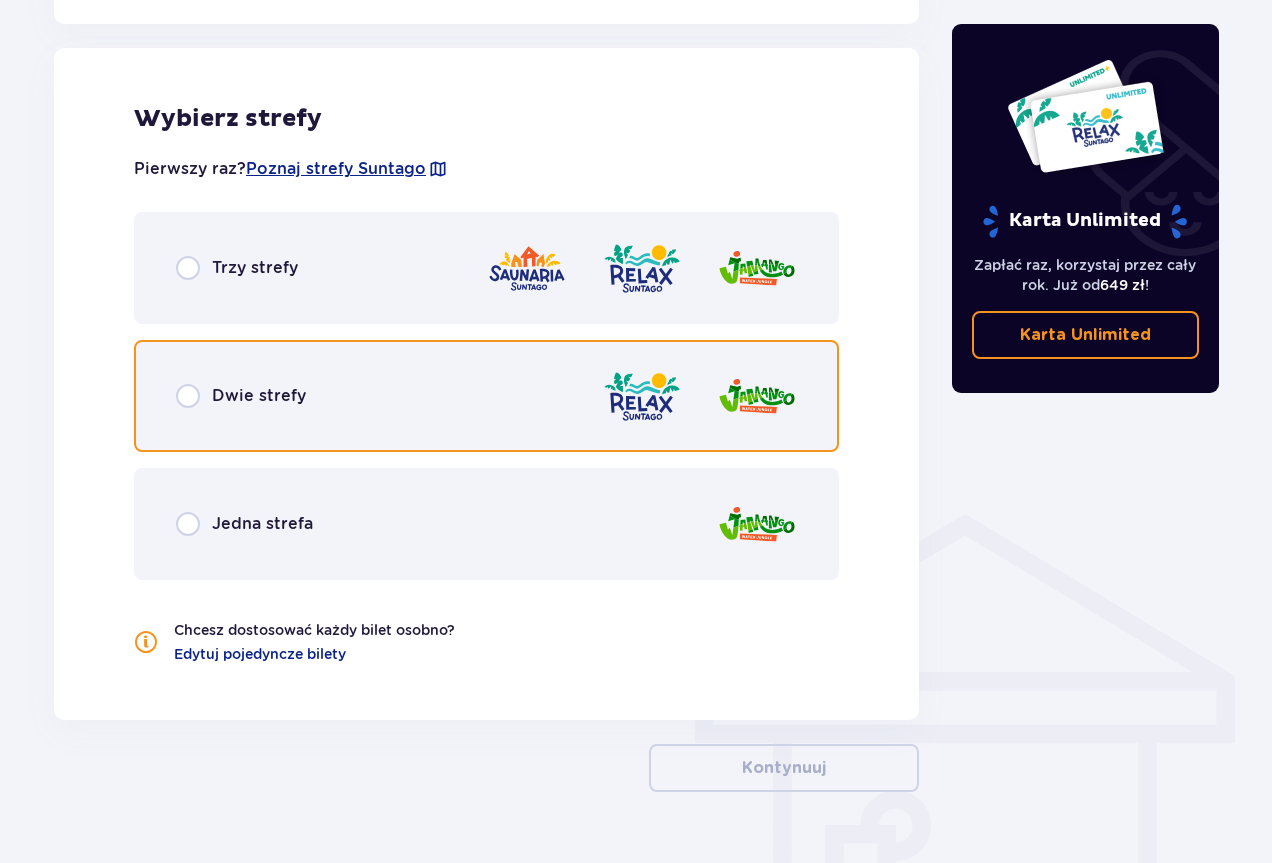 click at bounding box center [188, 396] 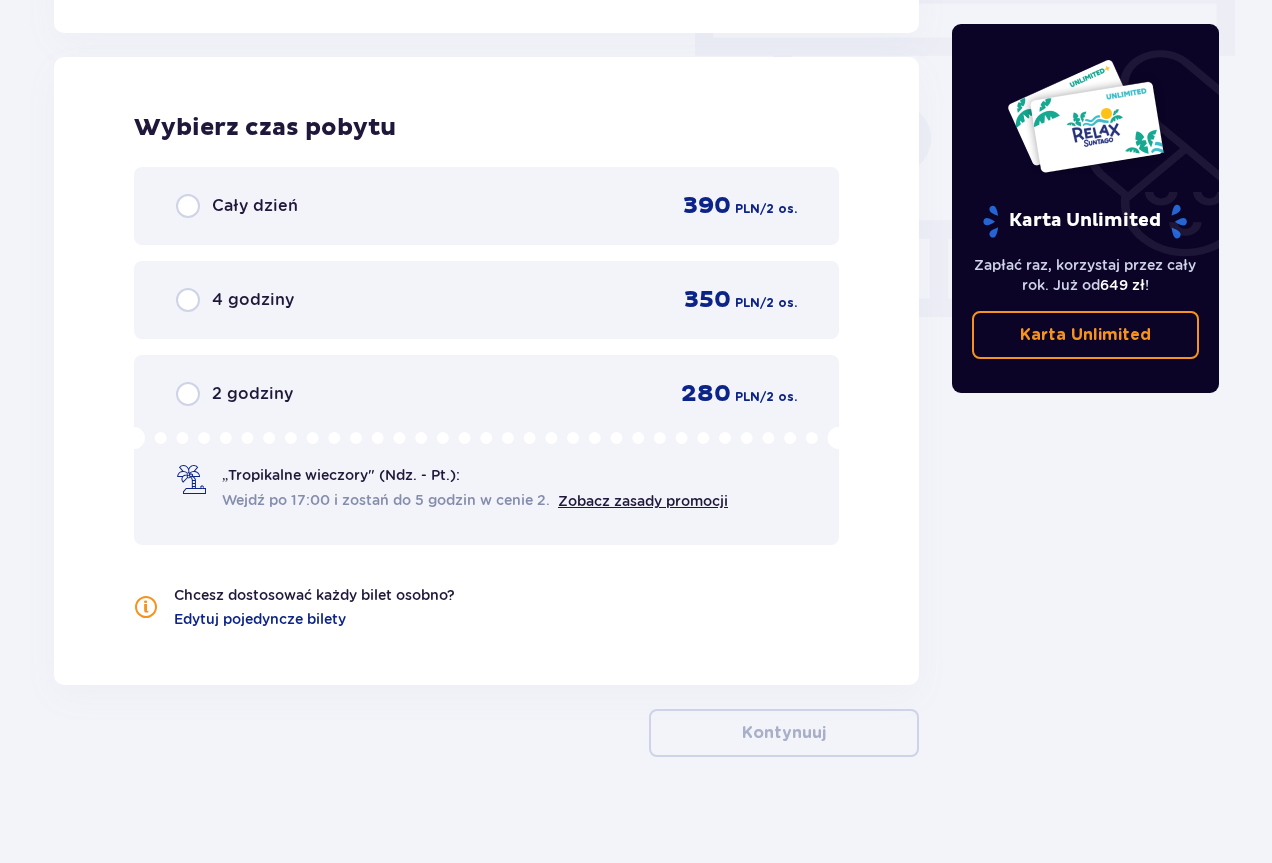 scroll, scrollTop: 1806, scrollLeft: 0, axis: vertical 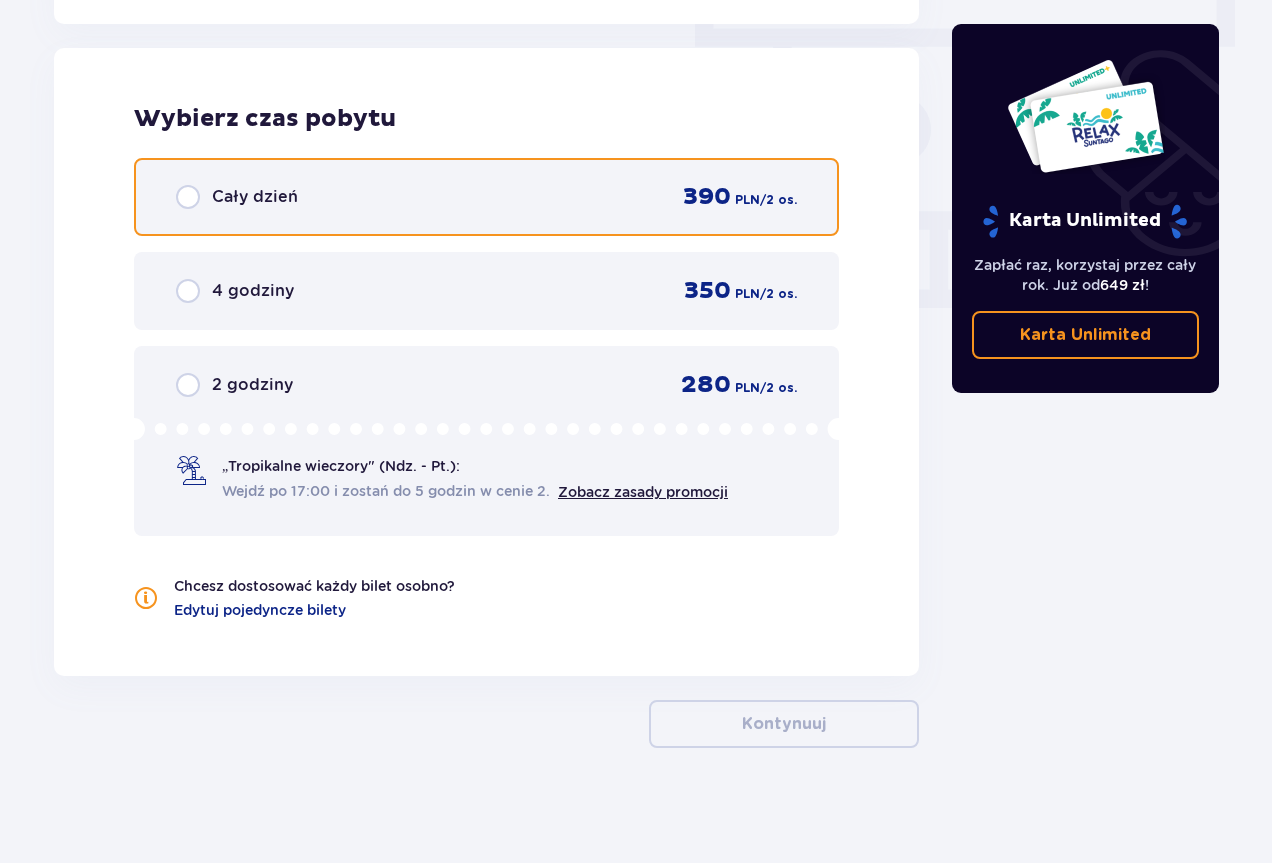 click at bounding box center (188, 197) 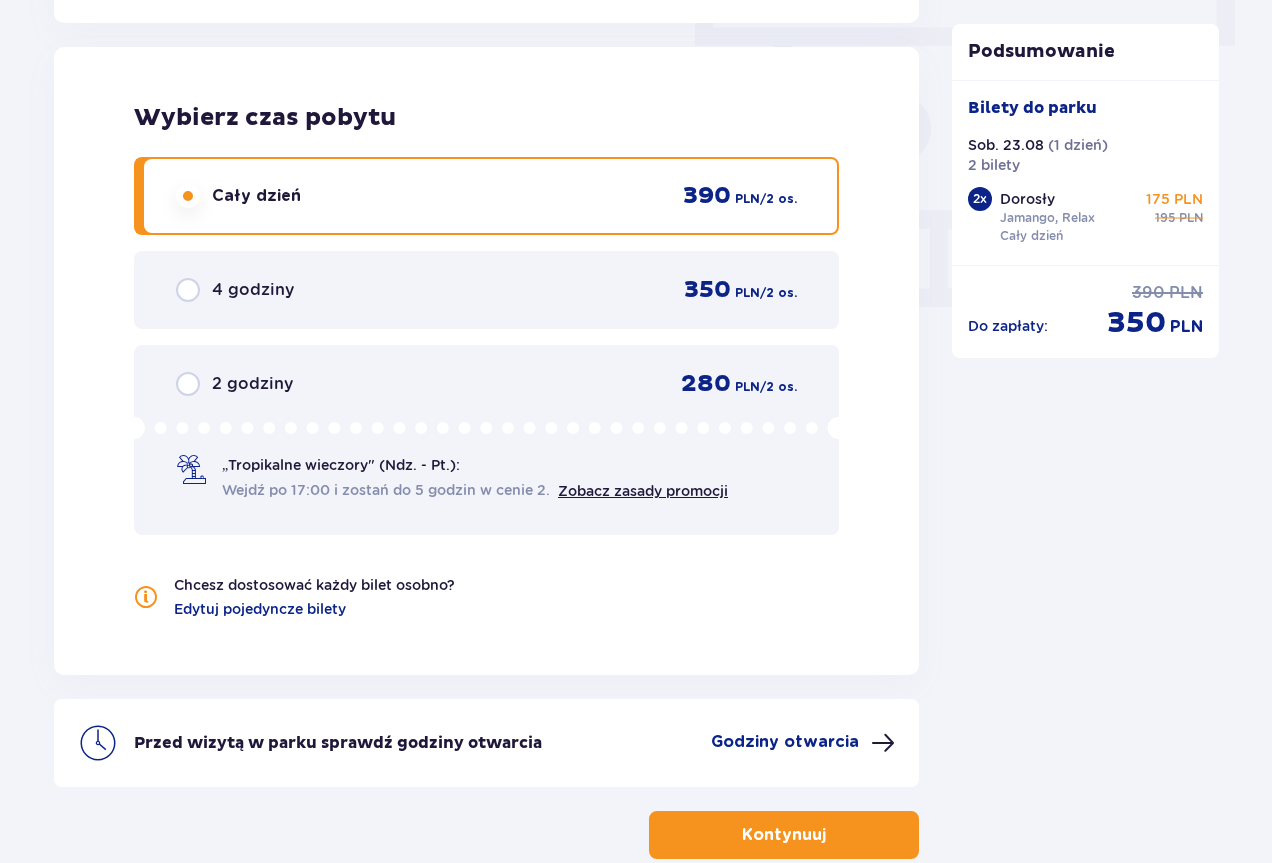 scroll, scrollTop: 1907, scrollLeft: 0, axis: vertical 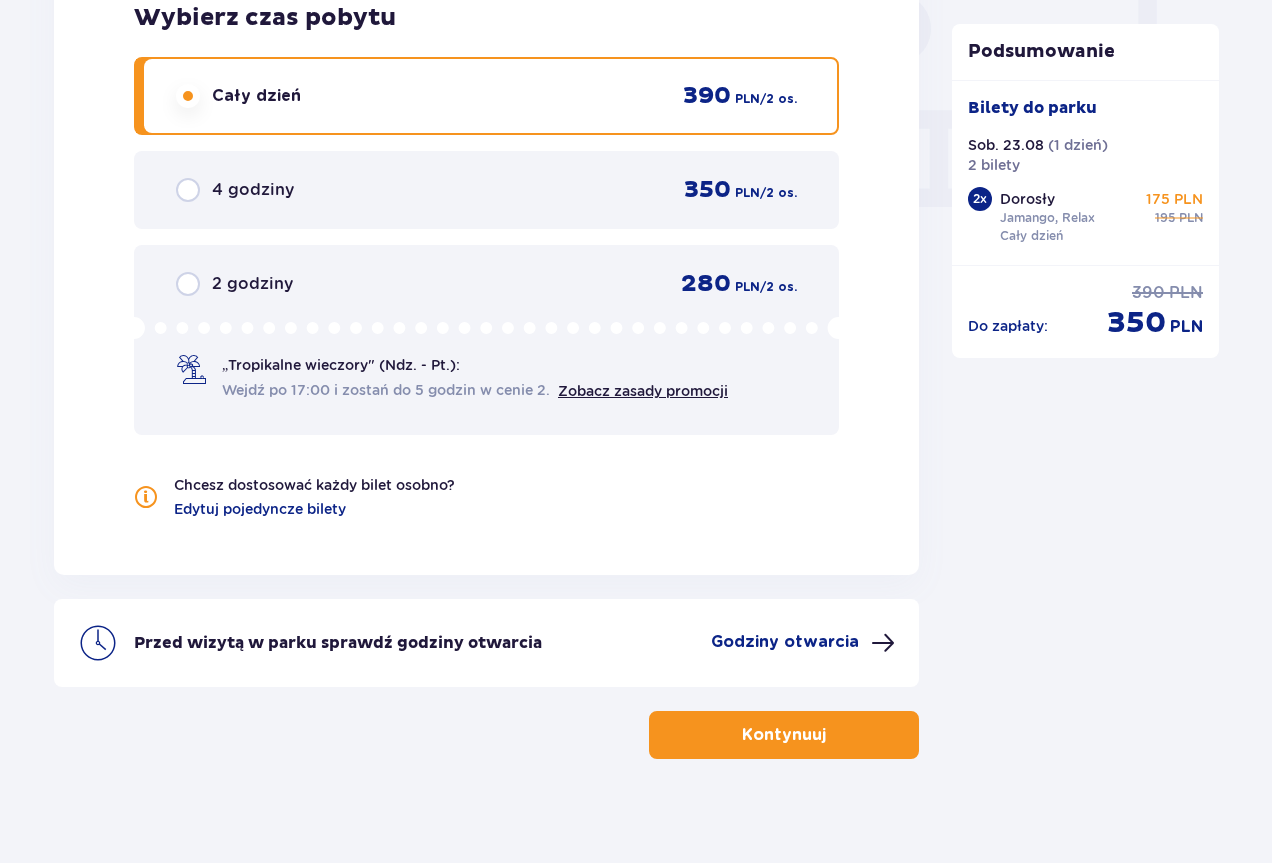 click on "Podsumowanie Bilety do parku Sob. [DATE]   ( 1 dzień ) 2 bilety 2 x Dorosły Jamango, Relax Cały dzień 175 PLN 195 PLN Do zapłaty : 390 PLN 350 PLN" at bounding box center [1086, -468] 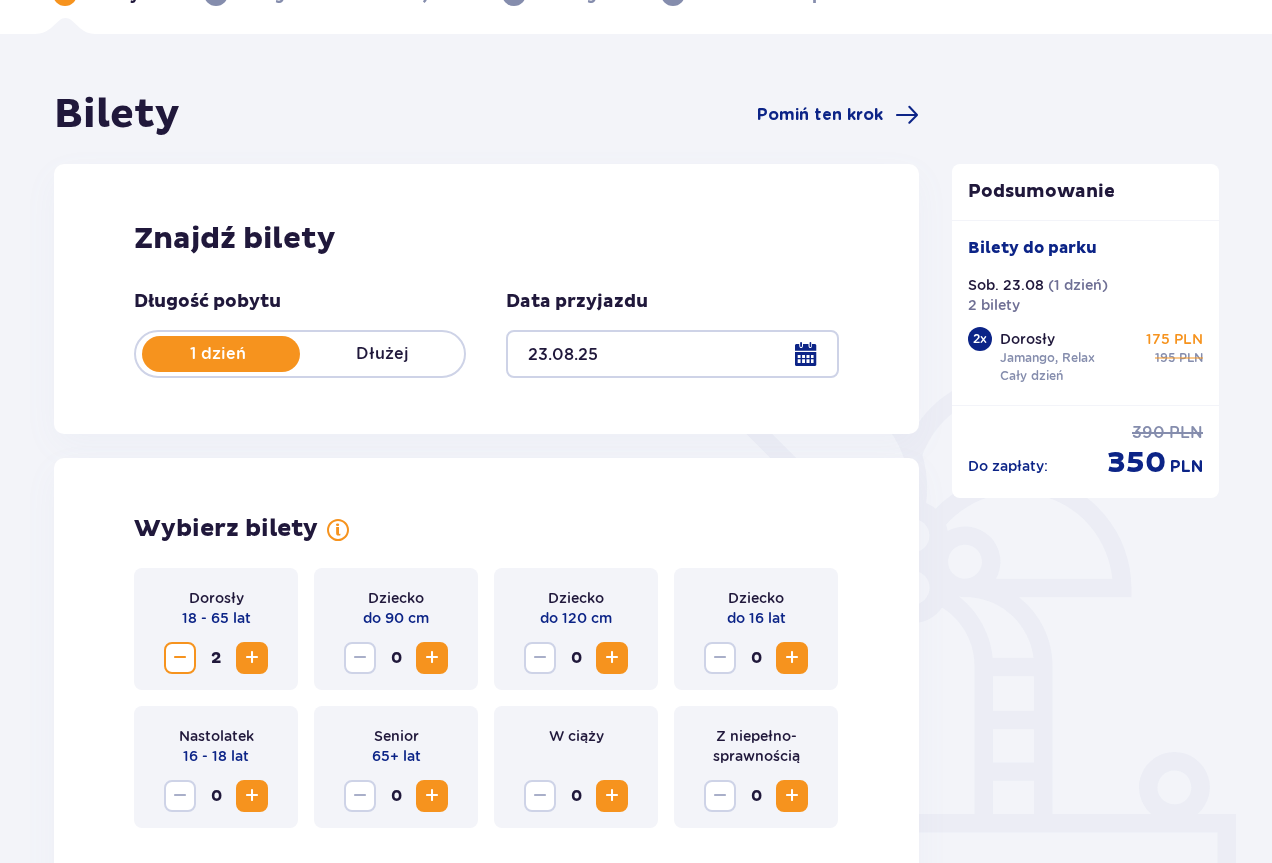scroll, scrollTop: 0, scrollLeft: 0, axis: both 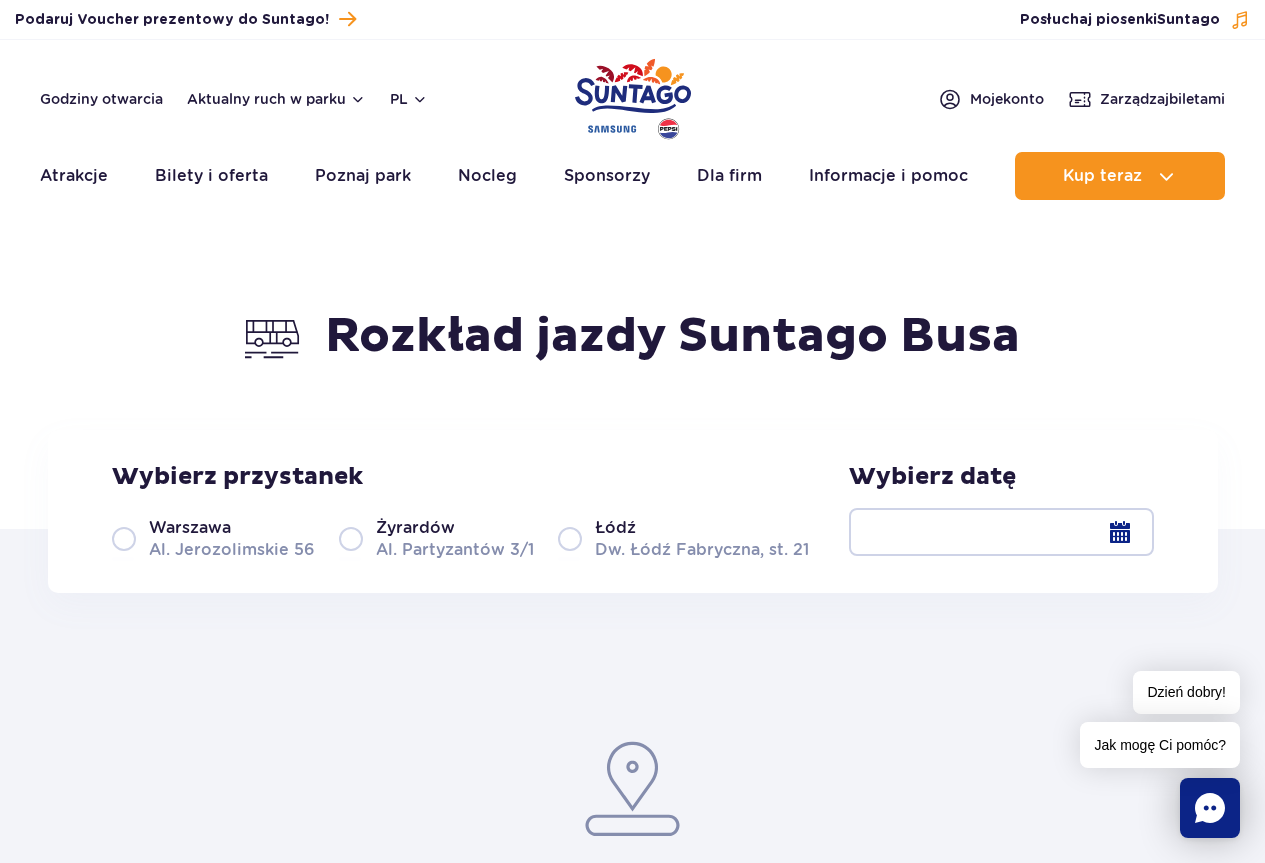 click on "[CITY] [STREET] [NUMBER]" at bounding box center [213, 538] 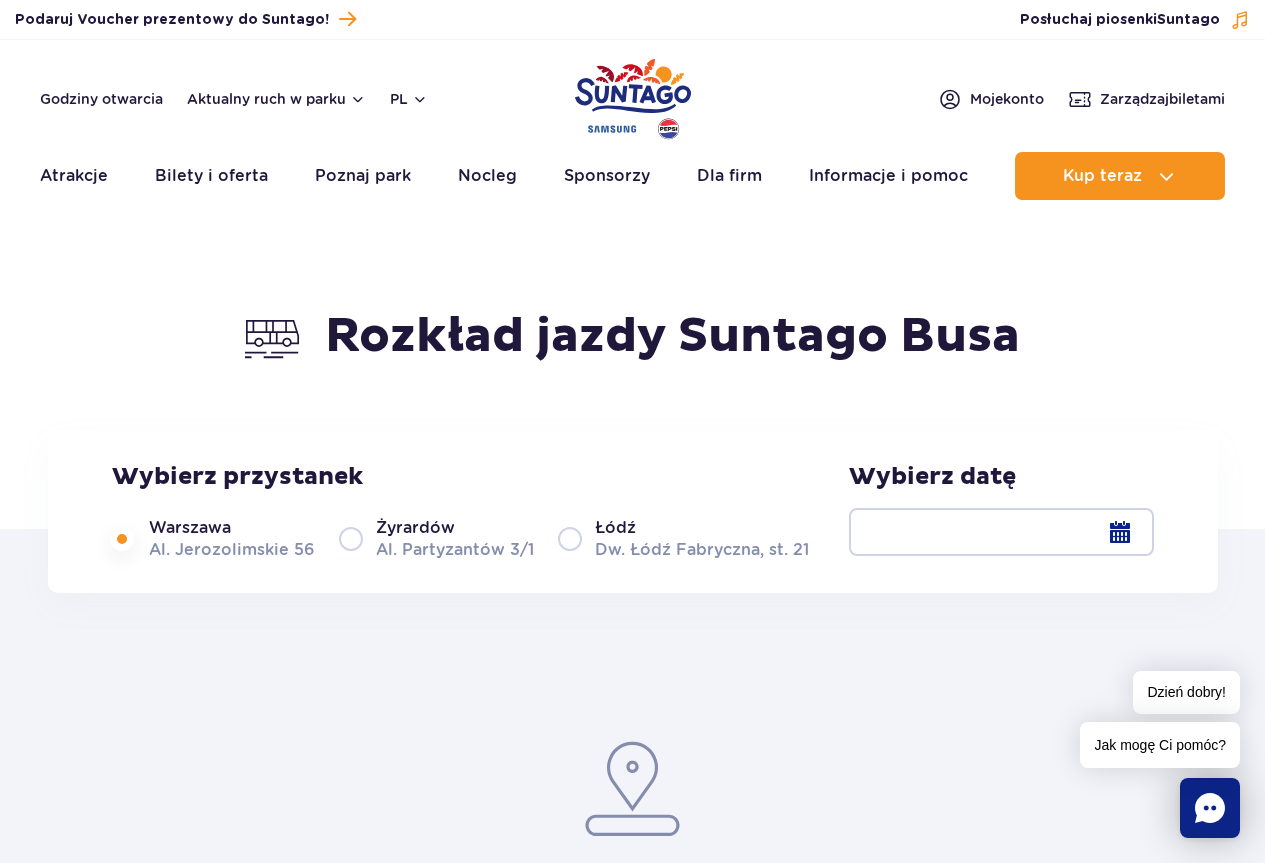 click at bounding box center (1001, 532) 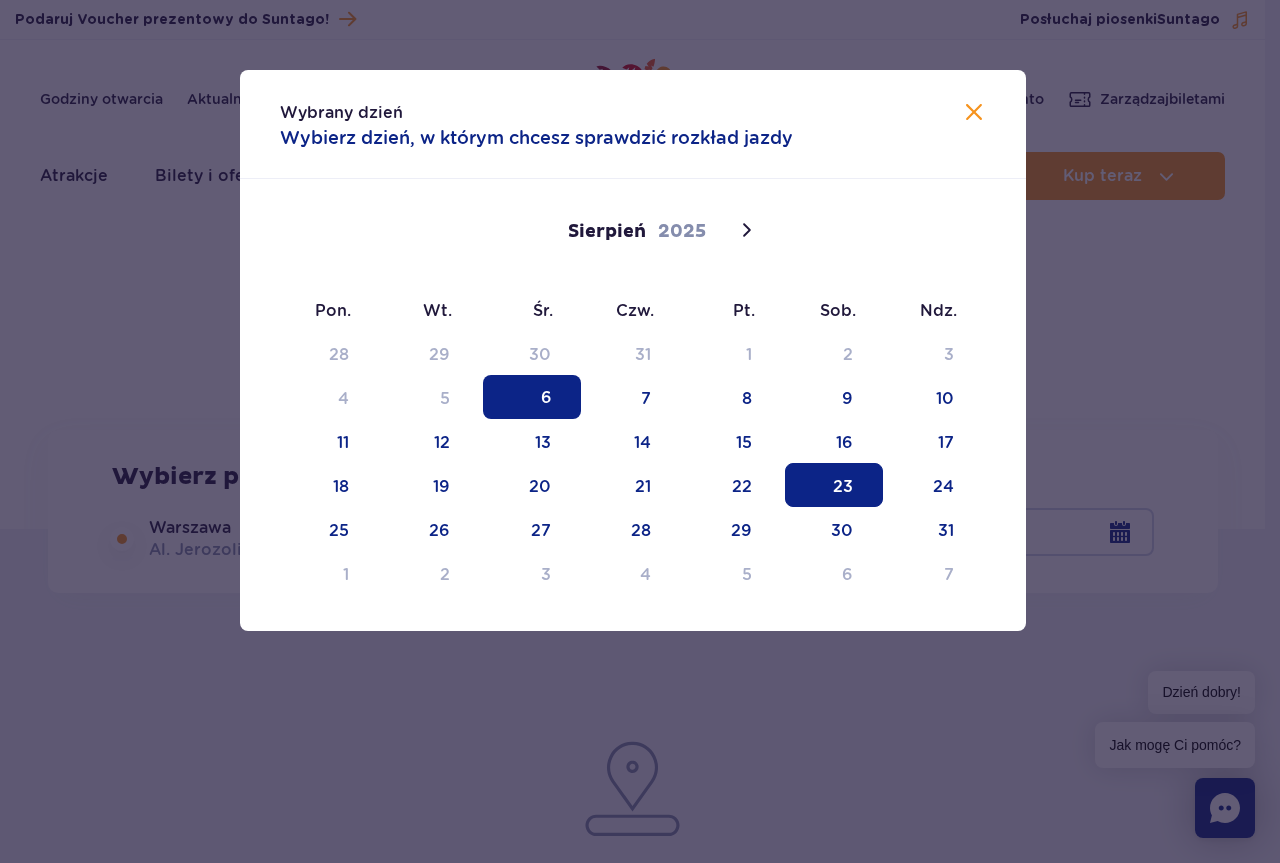 click on "23" at bounding box center [834, 485] 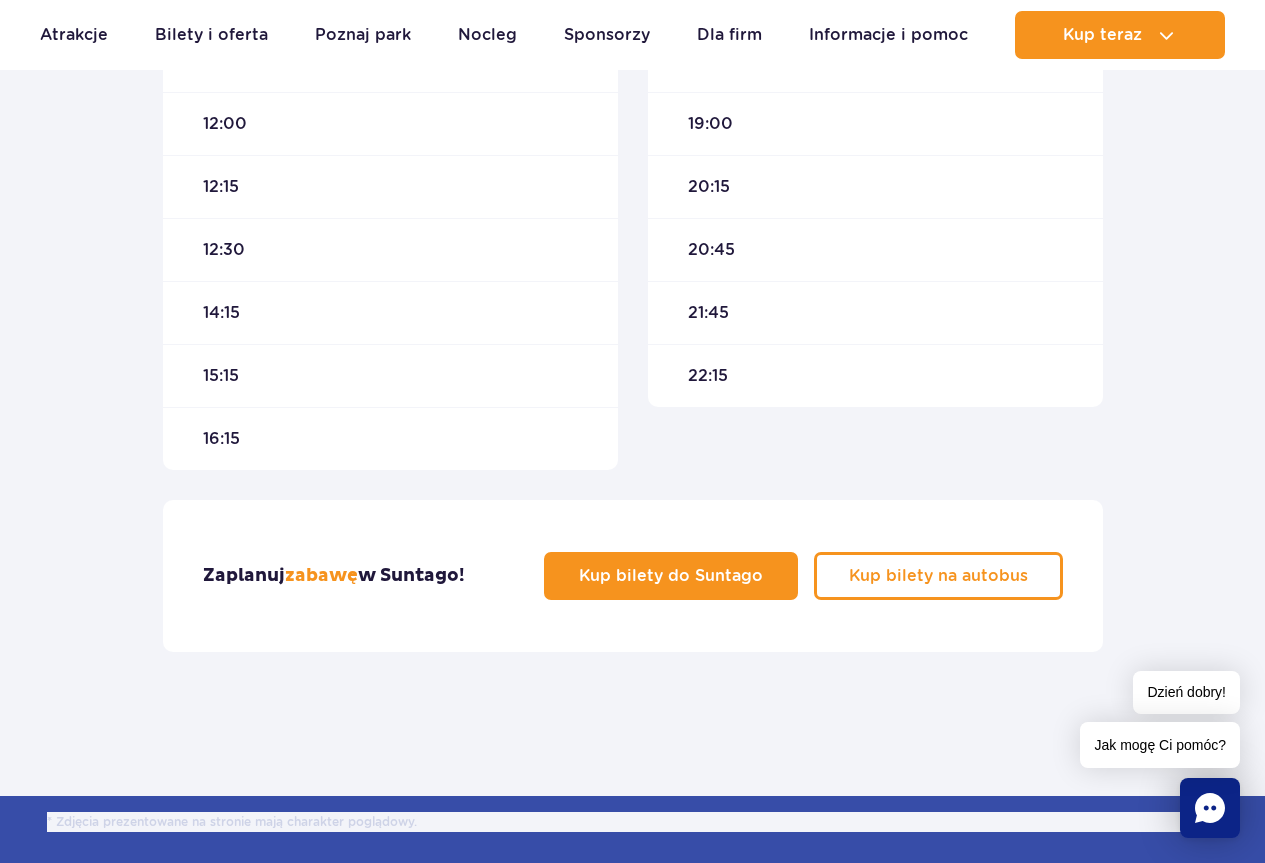 scroll, scrollTop: 1100, scrollLeft: 0, axis: vertical 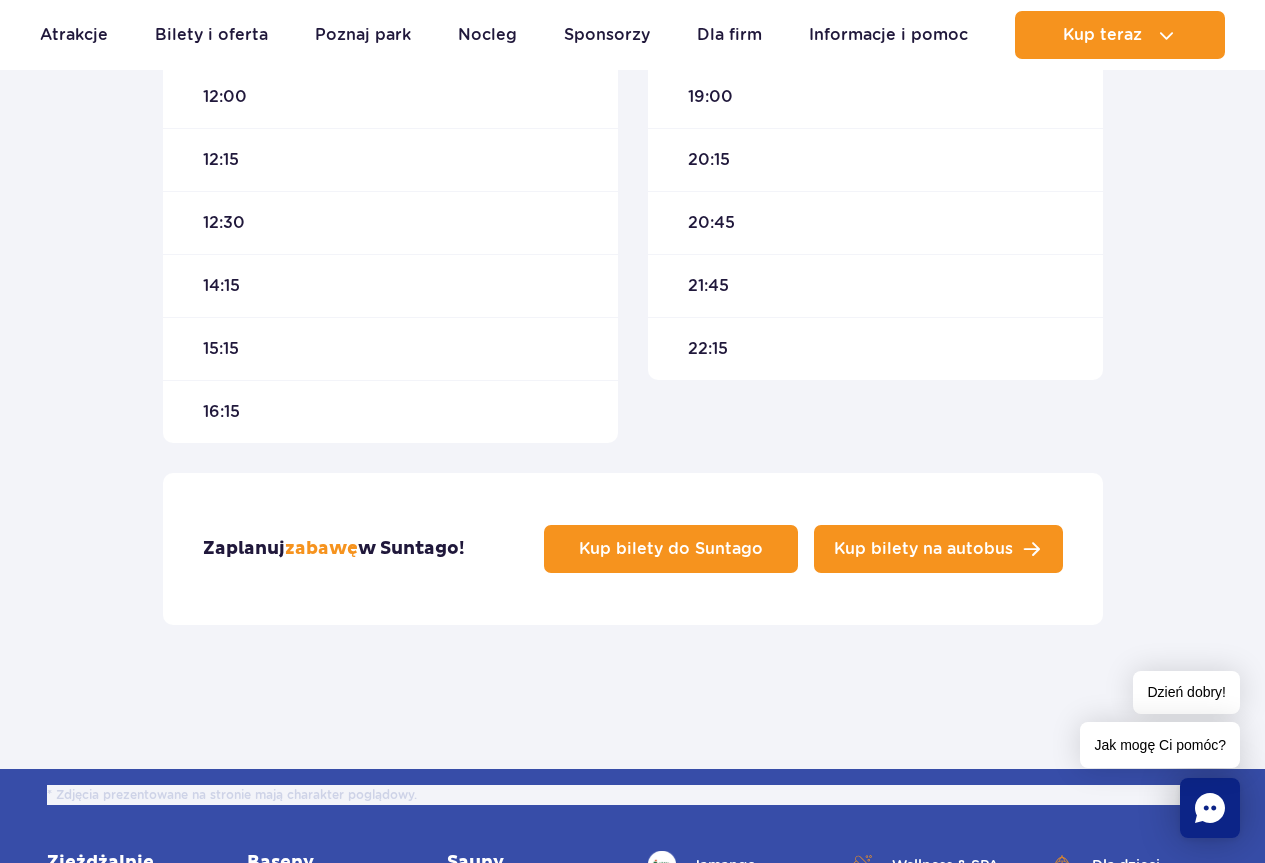 click on "Kup bilety na autobus" at bounding box center [923, 549] 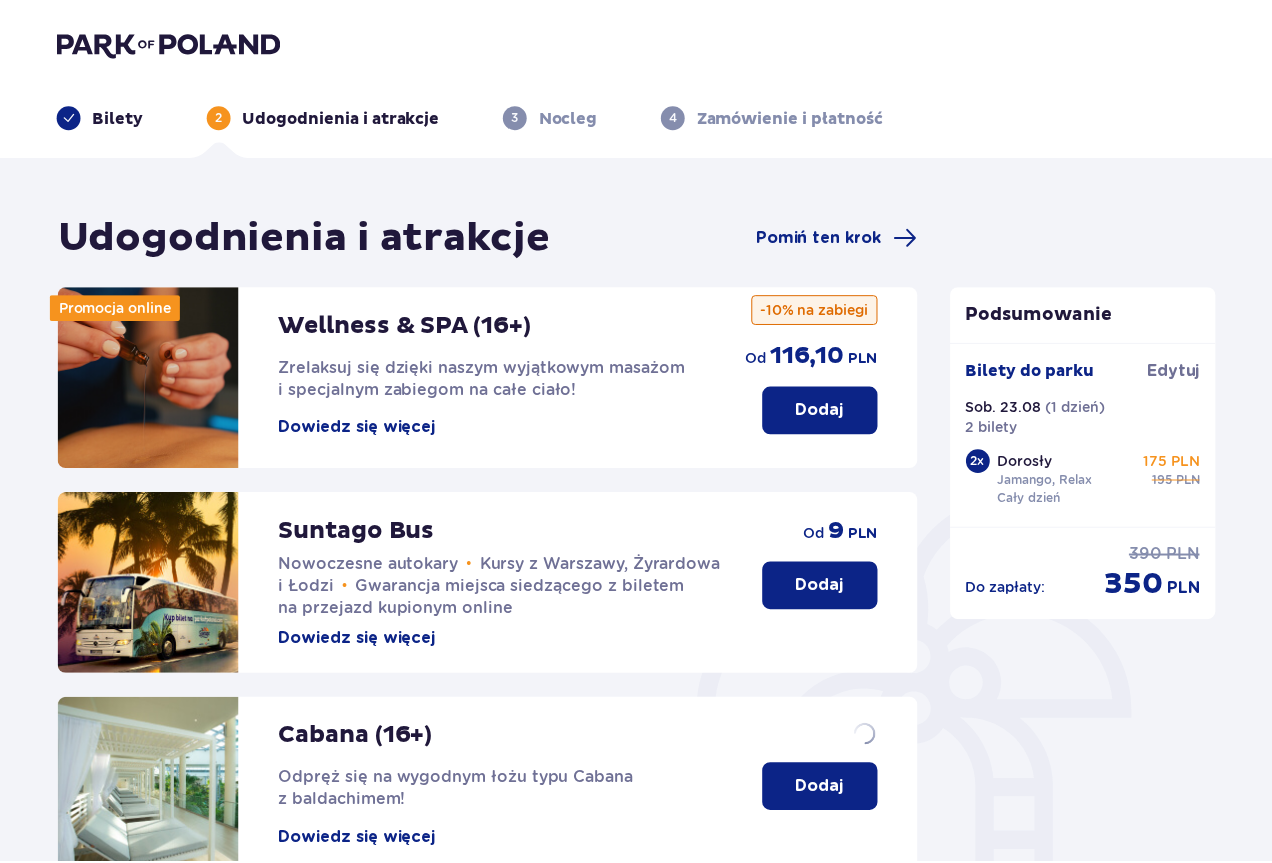 scroll, scrollTop: 0, scrollLeft: 0, axis: both 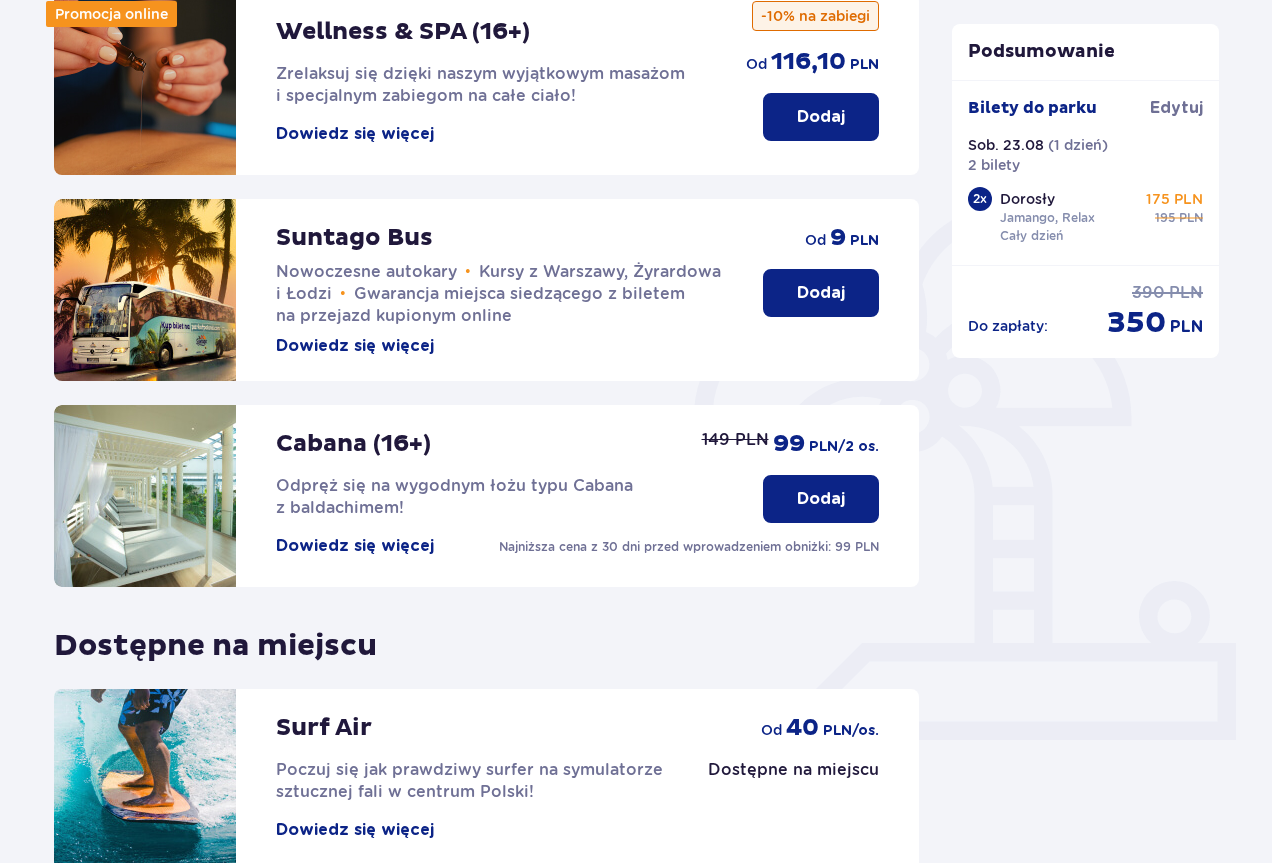 click on "Dodaj" at bounding box center [821, 293] 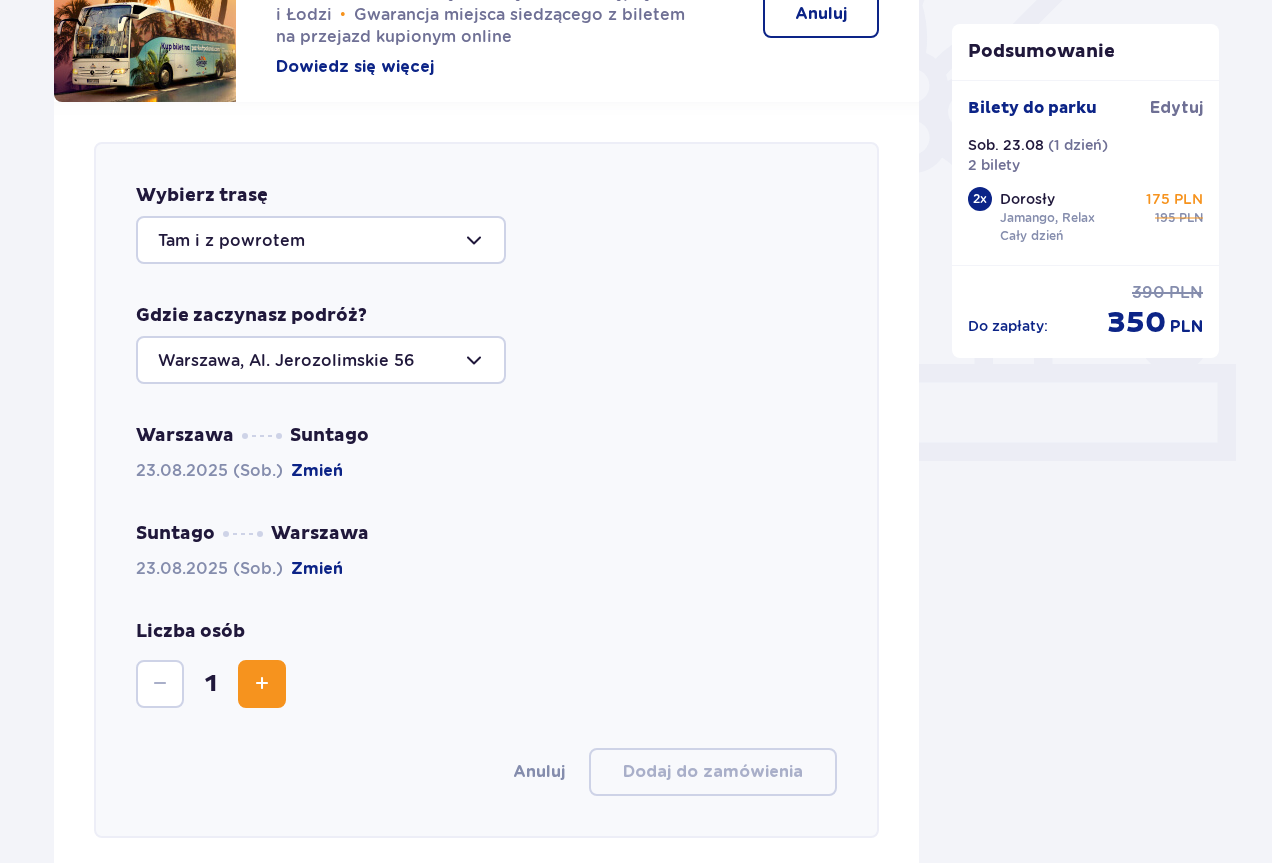 scroll, scrollTop: 690, scrollLeft: 0, axis: vertical 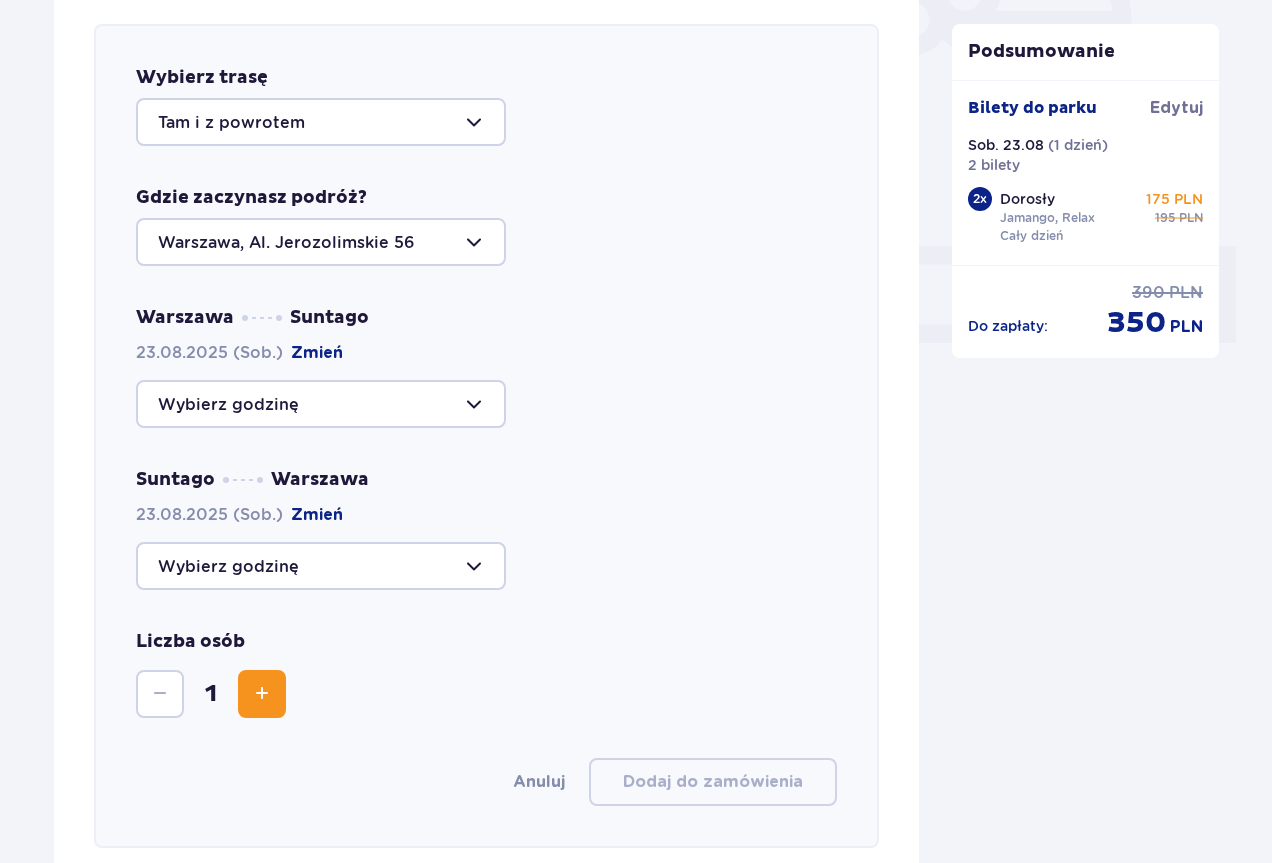 click at bounding box center (321, 404) 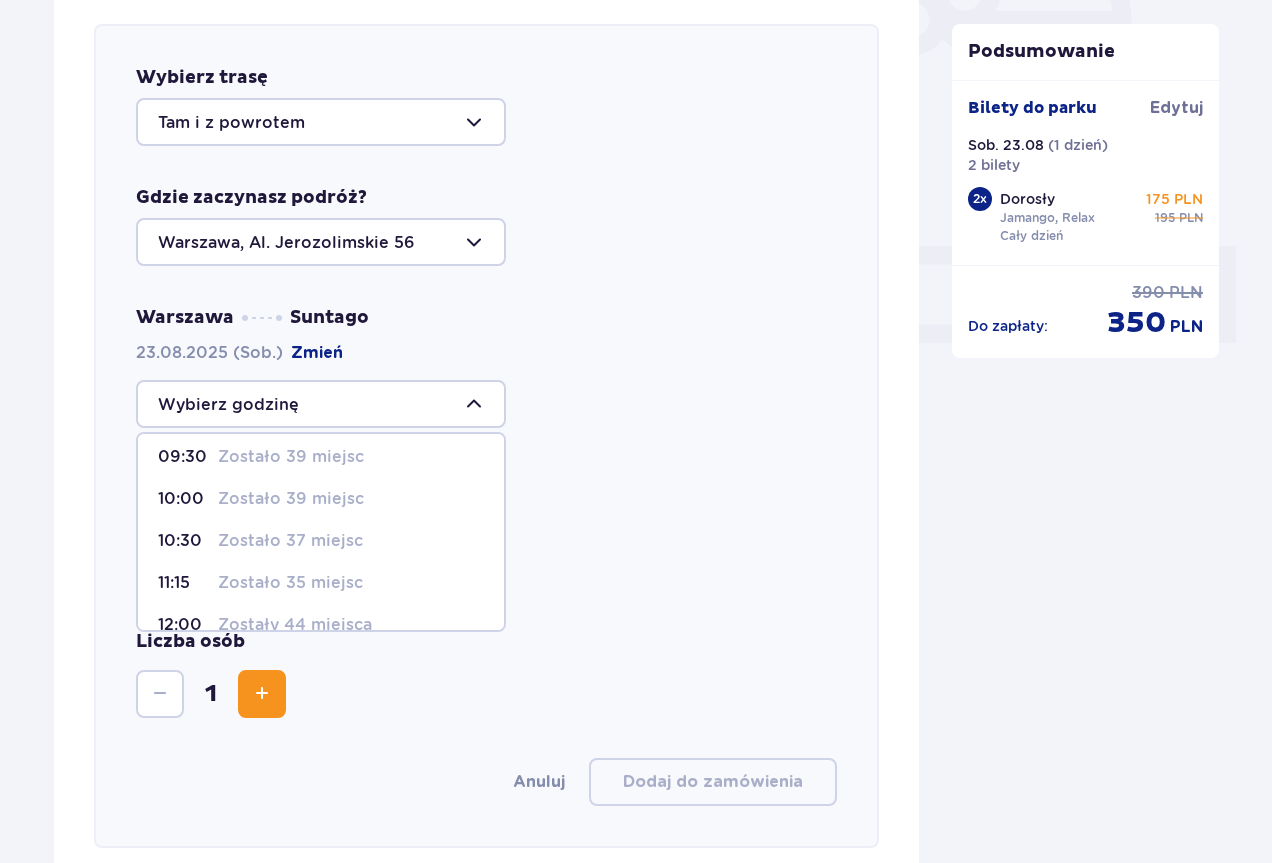 scroll, scrollTop: 0, scrollLeft: 0, axis: both 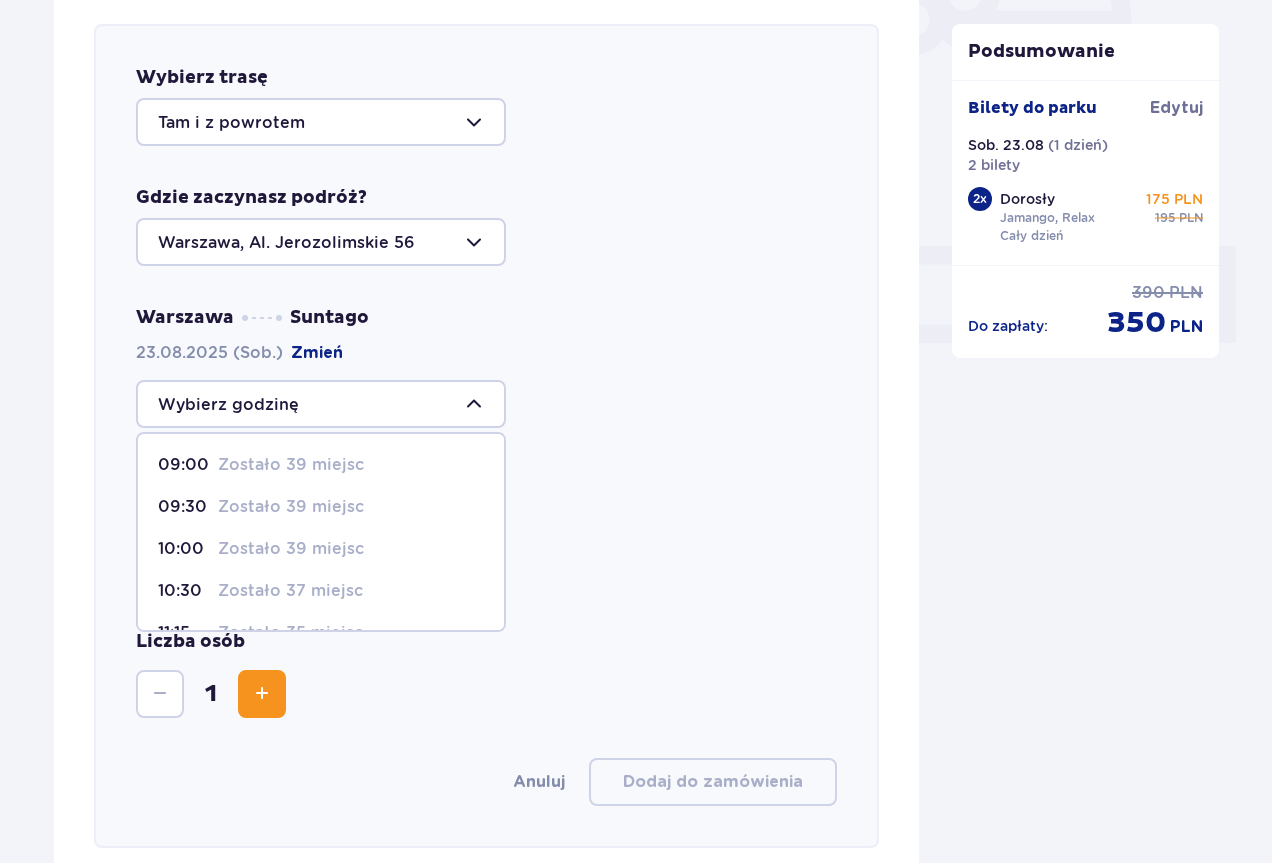 click on "Zostało 39 miejsc" at bounding box center (291, 507) 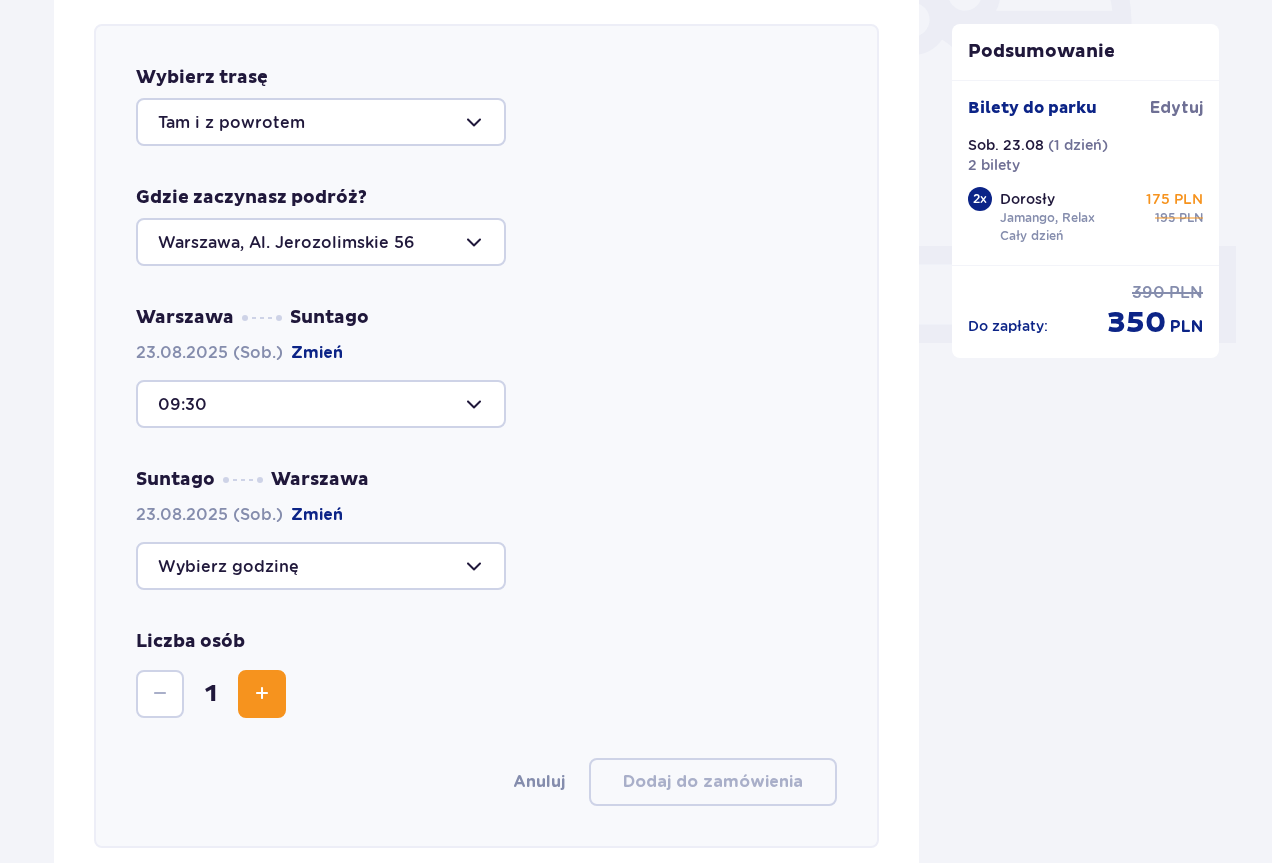 click at bounding box center [321, 566] 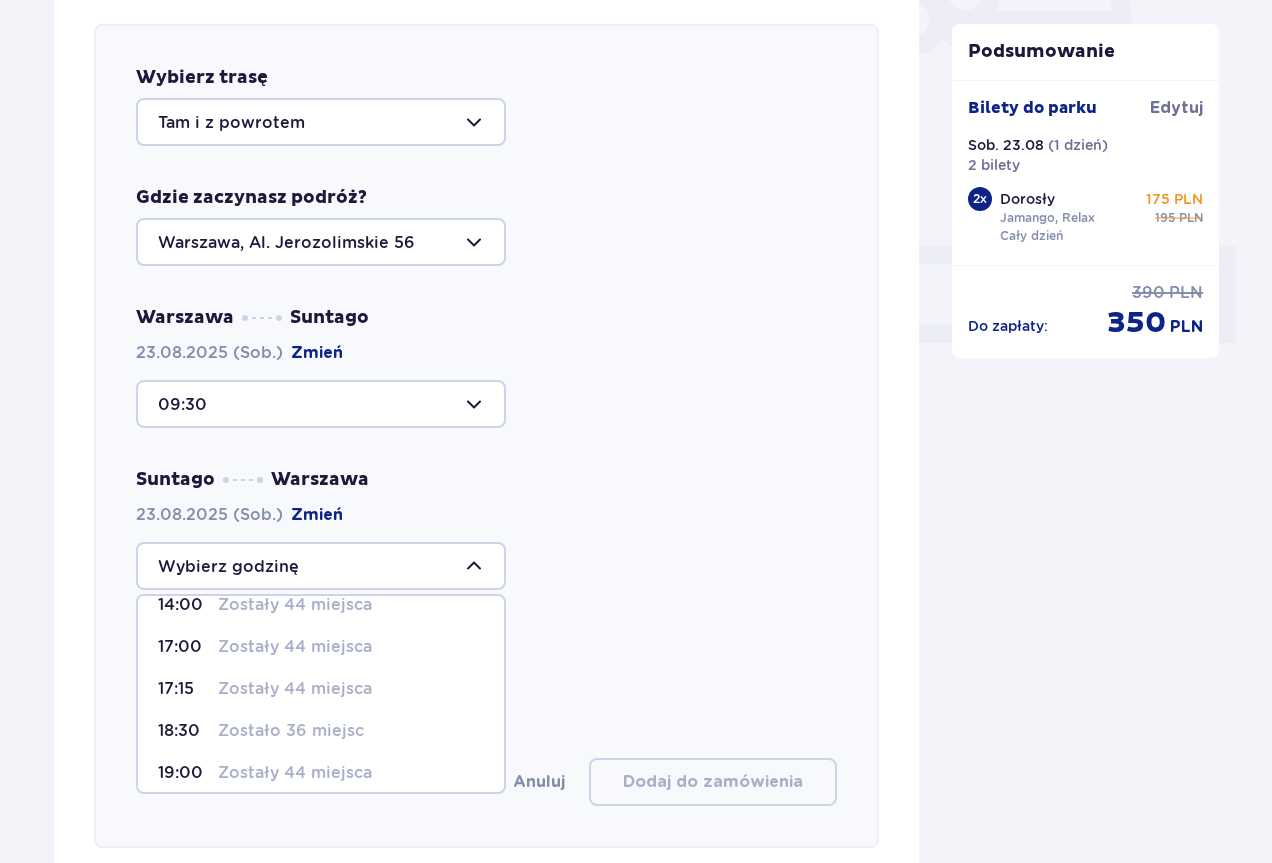 scroll, scrollTop: 100, scrollLeft: 0, axis: vertical 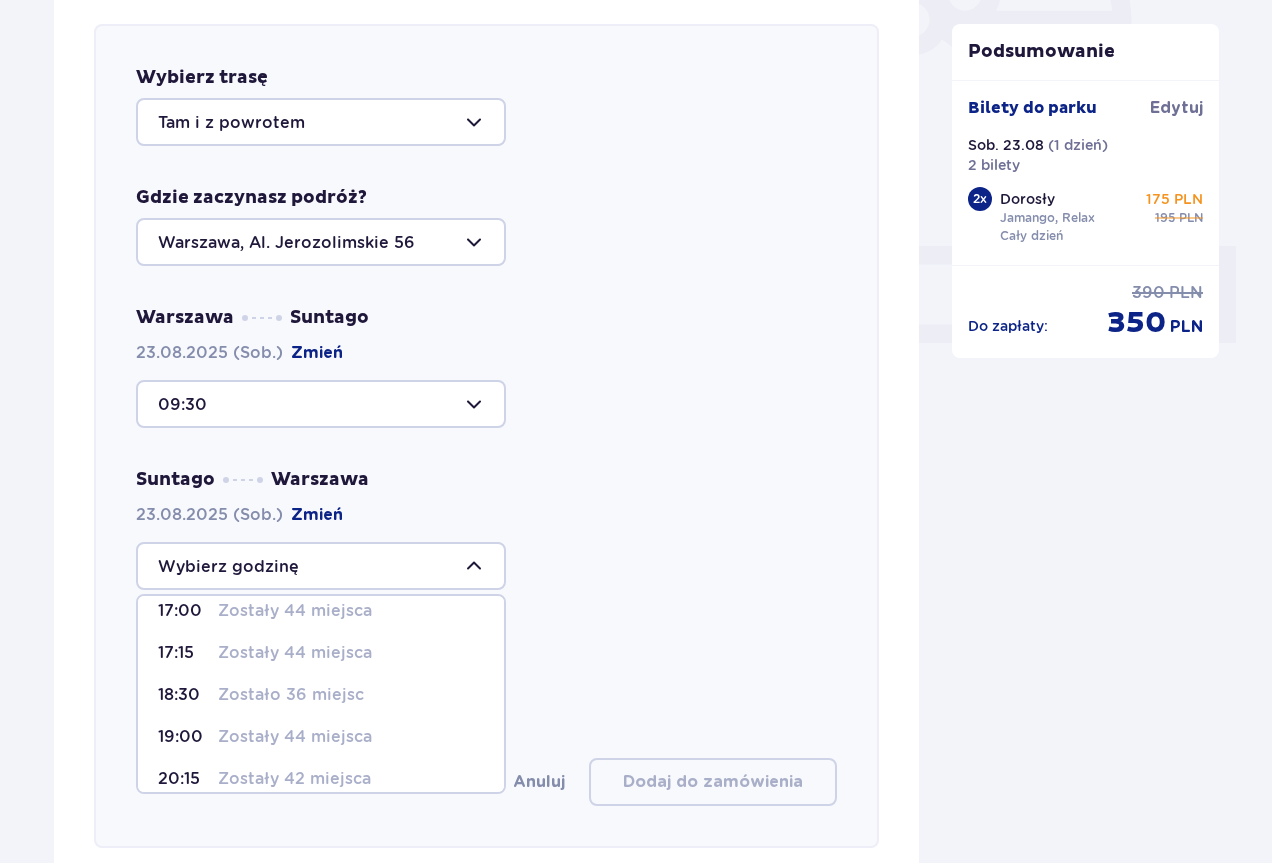 click on "Zostały 44 miejsca" at bounding box center [295, 653] 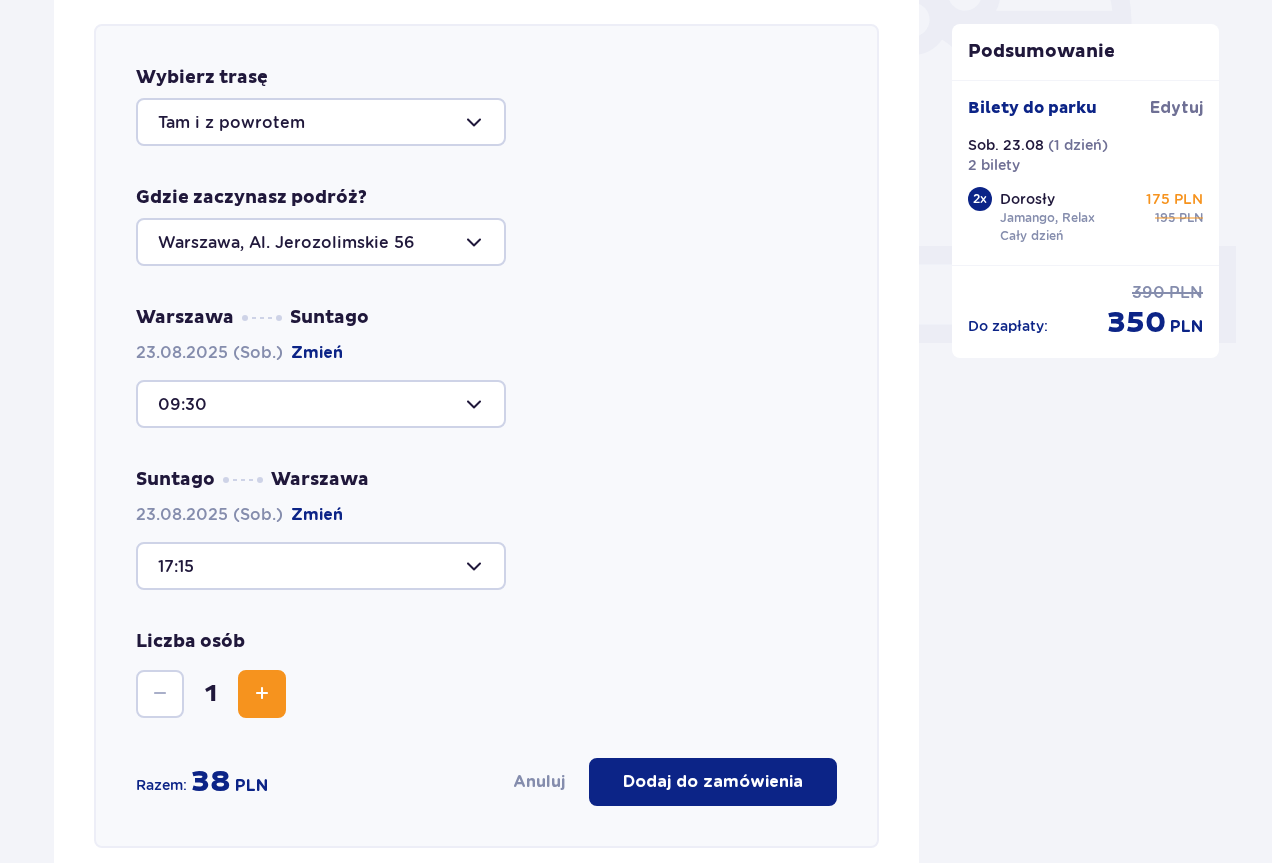 click at bounding box center [262, 694] 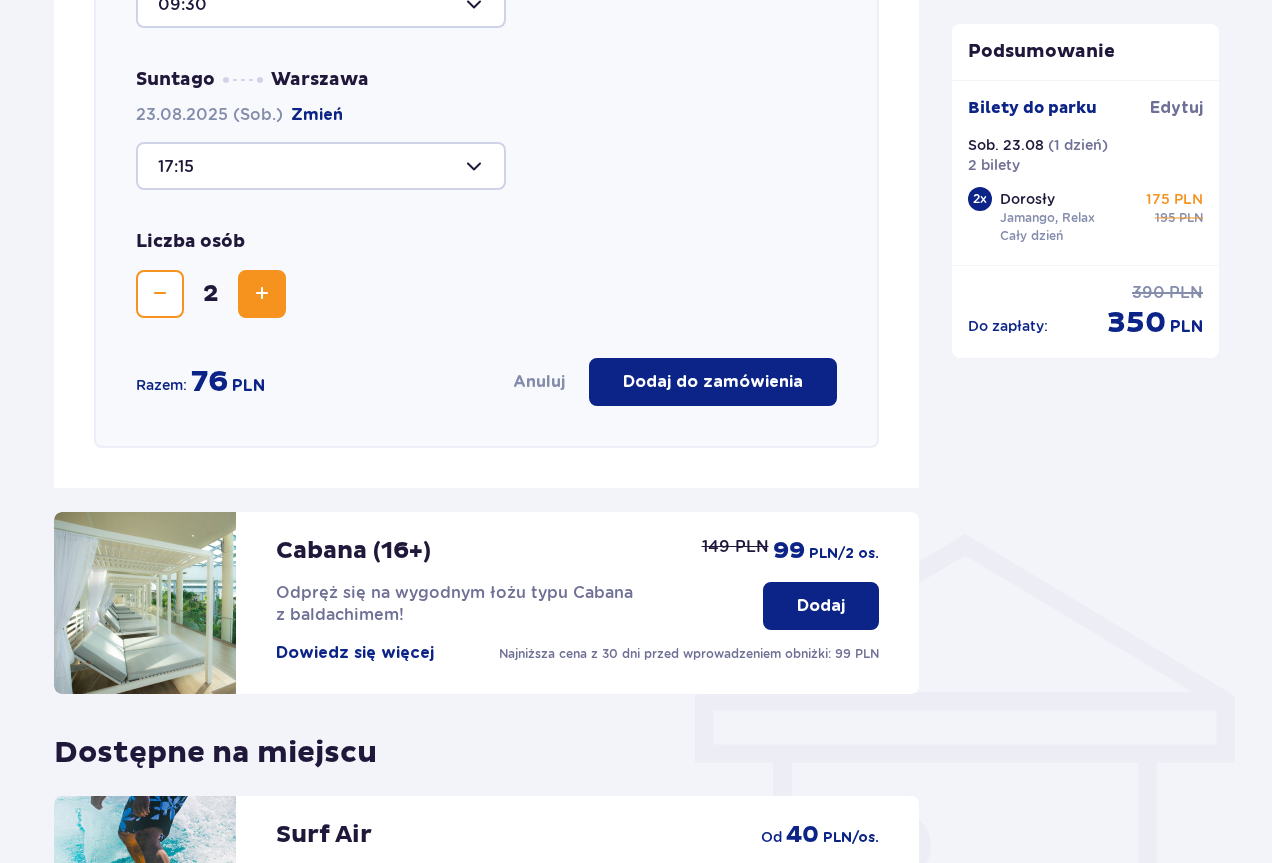 scroll, scrollTop: 1190, scrollLeft: 0, axis: vertical 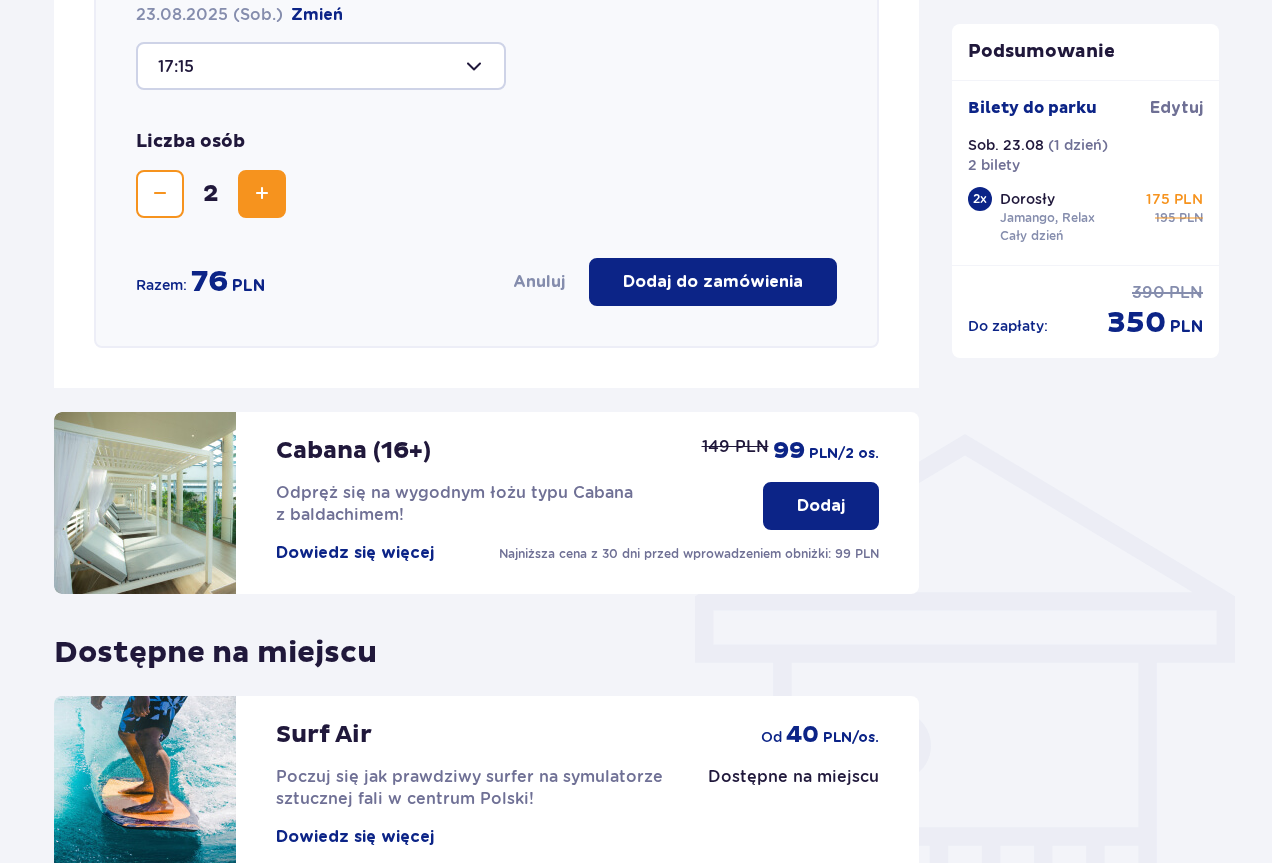 click on "Dodaj do zamówienia" at bounding box center [713, 282] 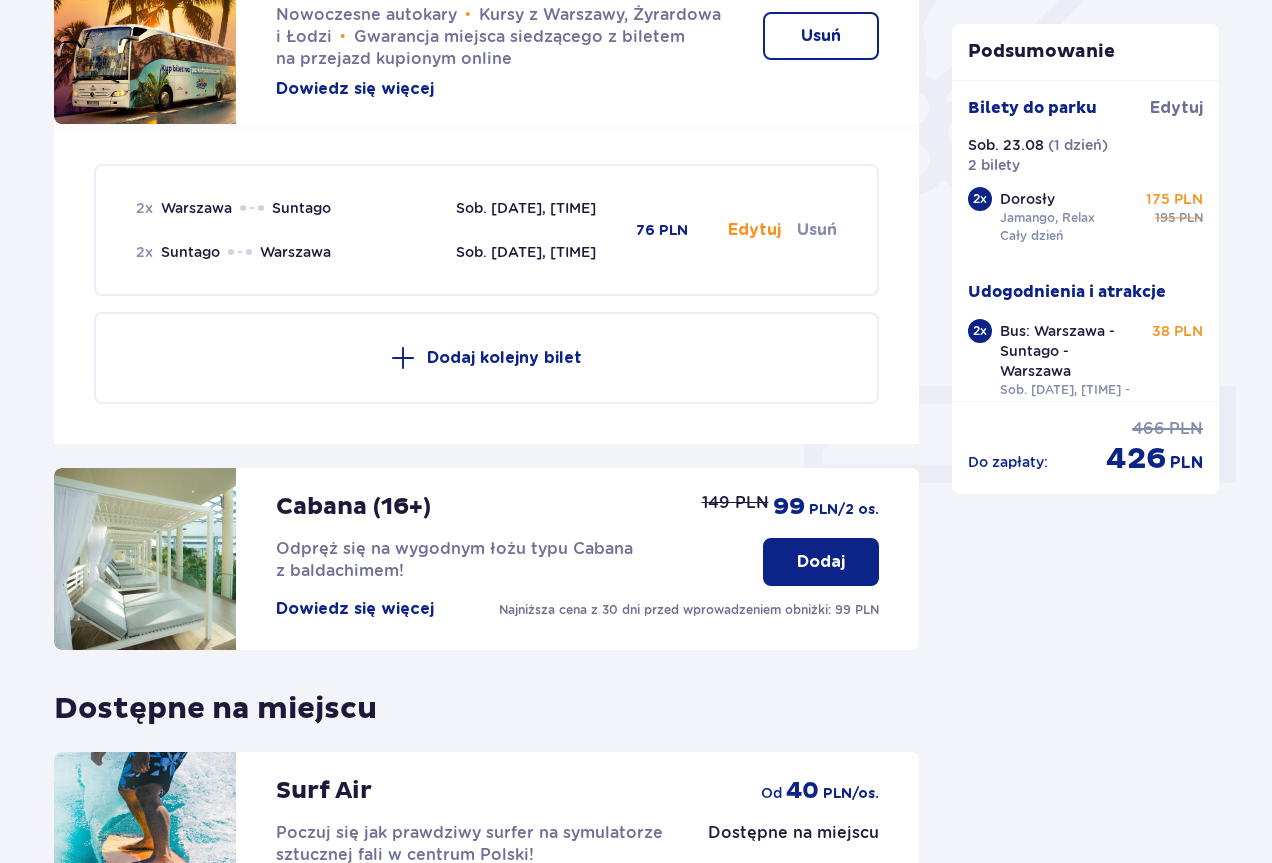 scroll, scrollTop: 600, scrollLeft: 0, axis: vertical 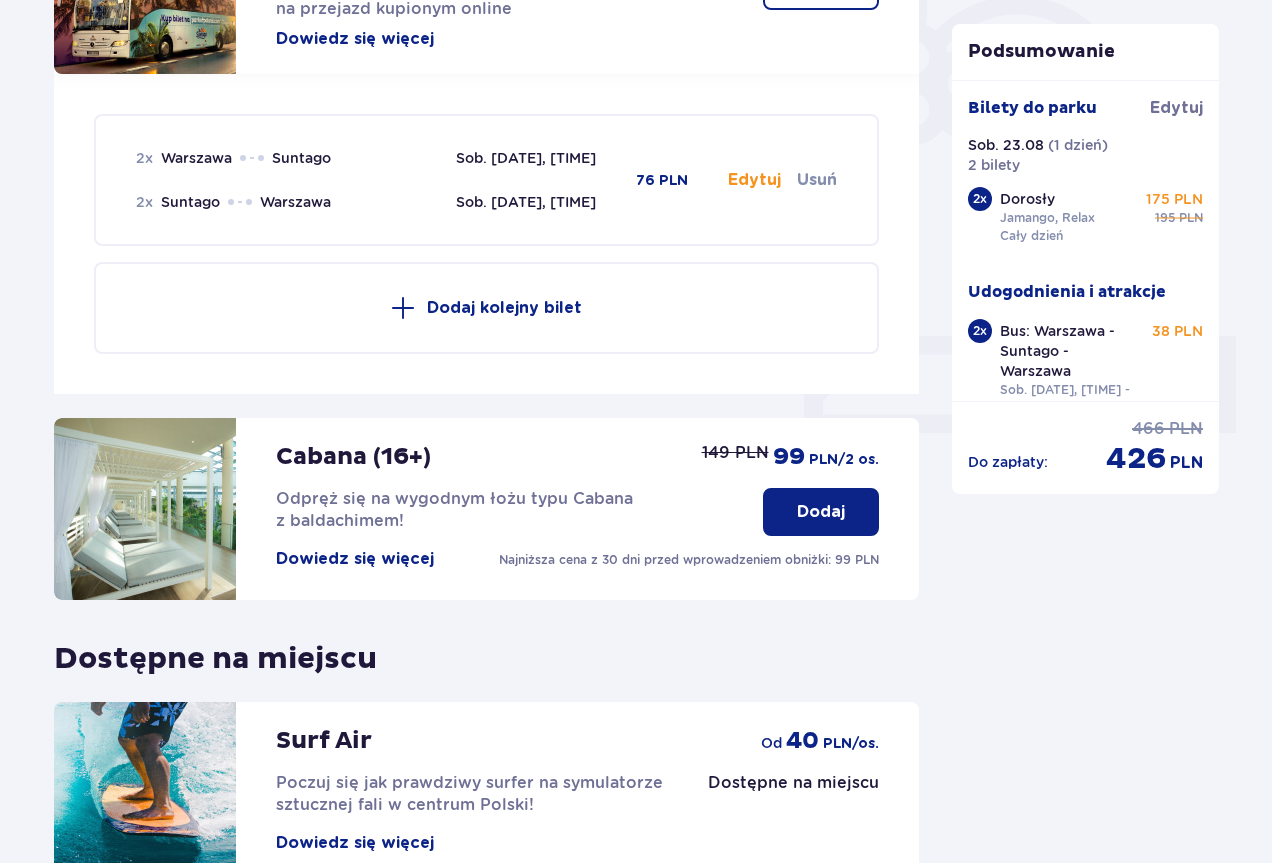 click on "Edytuj" at bounding box center [754, 180] 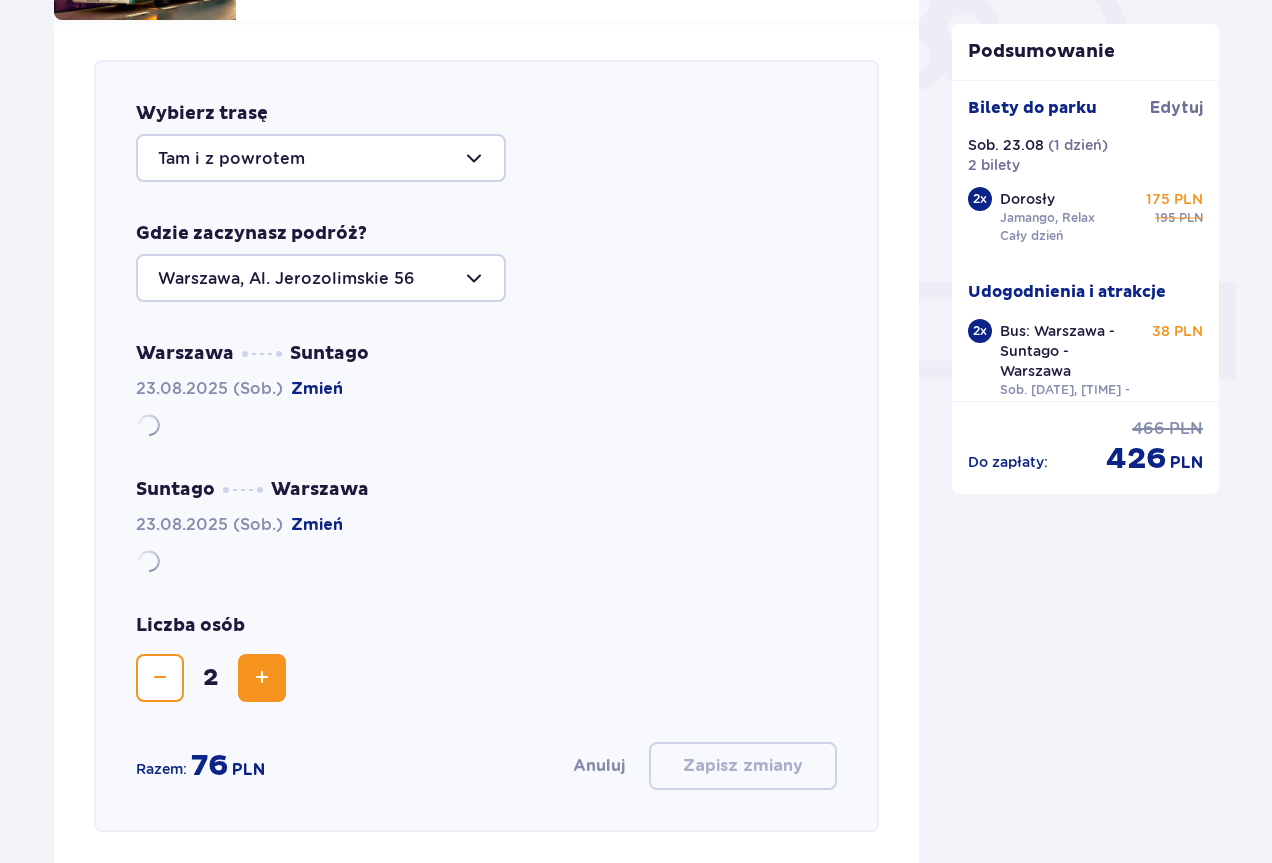 scroll, scrollTop: 690, scrollLeft: 0, axis: vertical 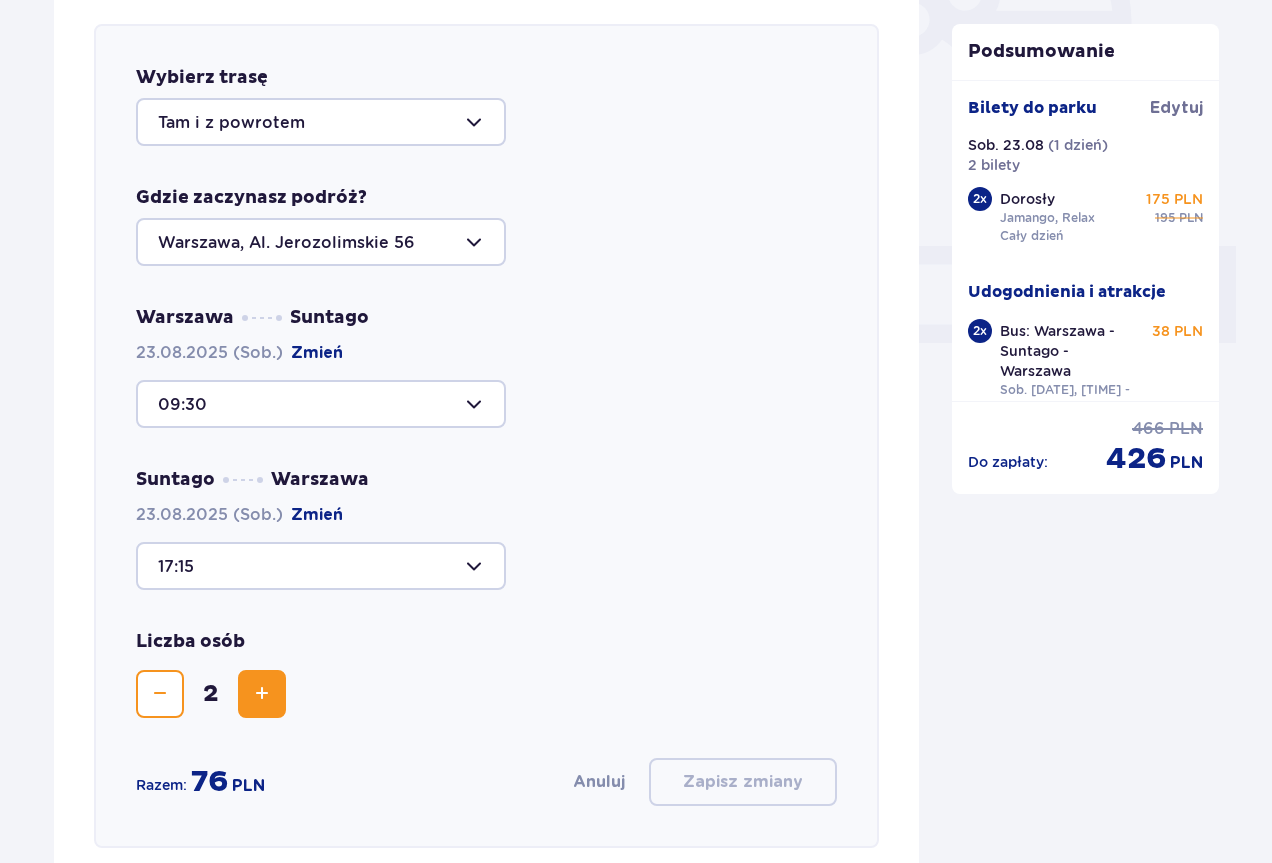 click at bounding box center (321, 242) 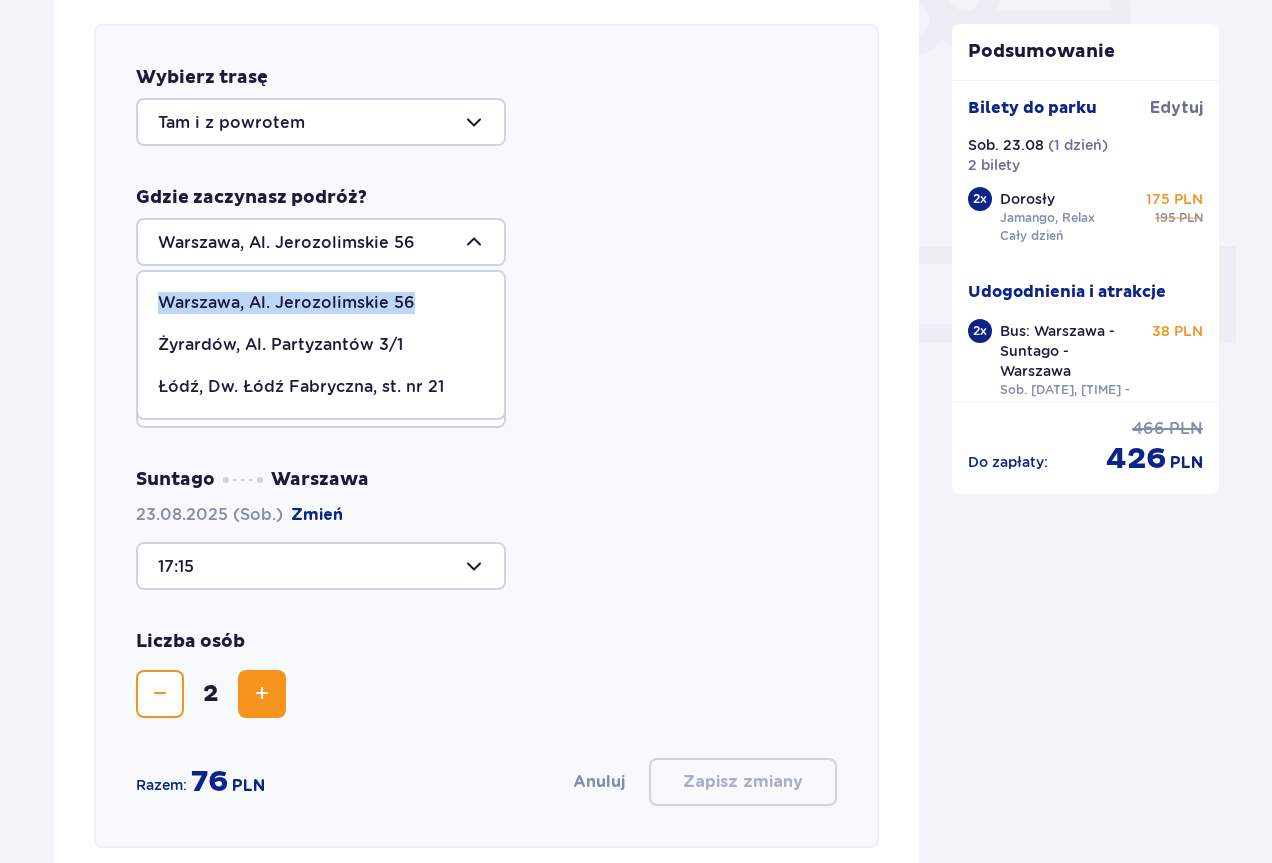 drag, startPoint x: 407, startPoint y: 304, endPoint x: 143, endPoint y: 316, distance: 264.27258 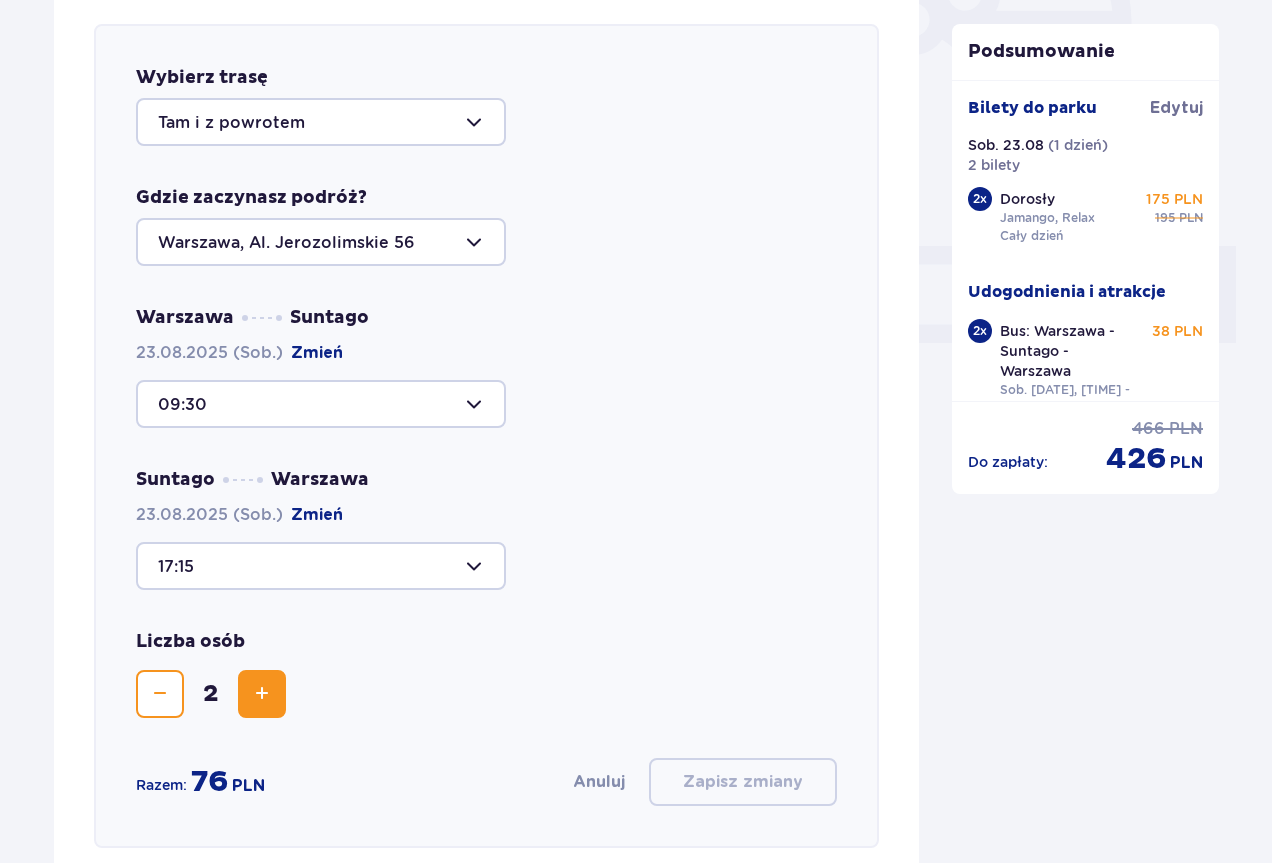 copy on "Warszawa, Al. Jerozolimskie 56" 